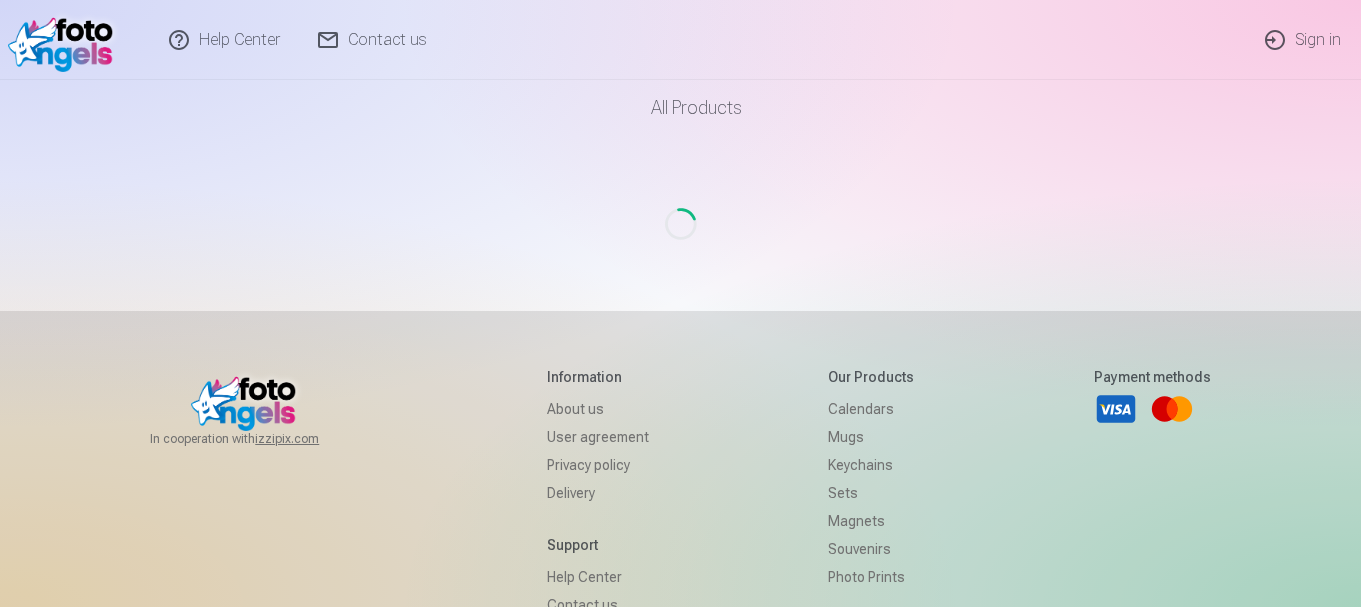 scroll, scrollTop: 0, scrollLeft: 0, axis: both 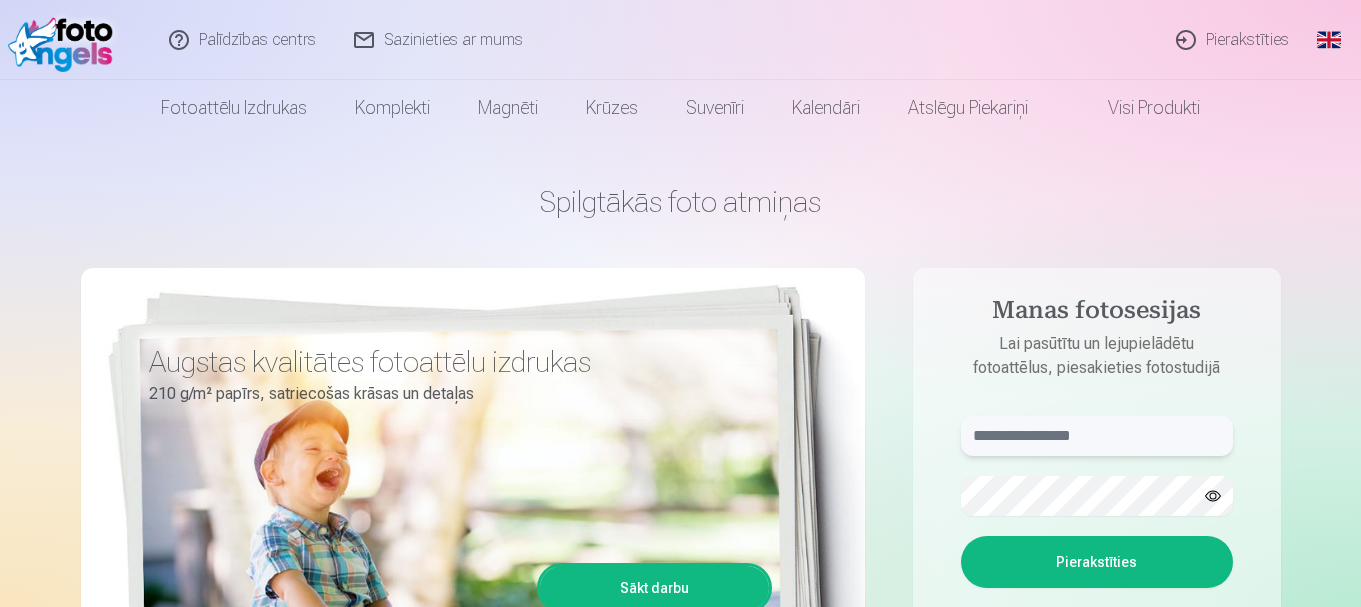drag, startPoint x: 1092, startPoint y: 438, endPoint x: 1068, endPoint y: 439, distance: 24.020824 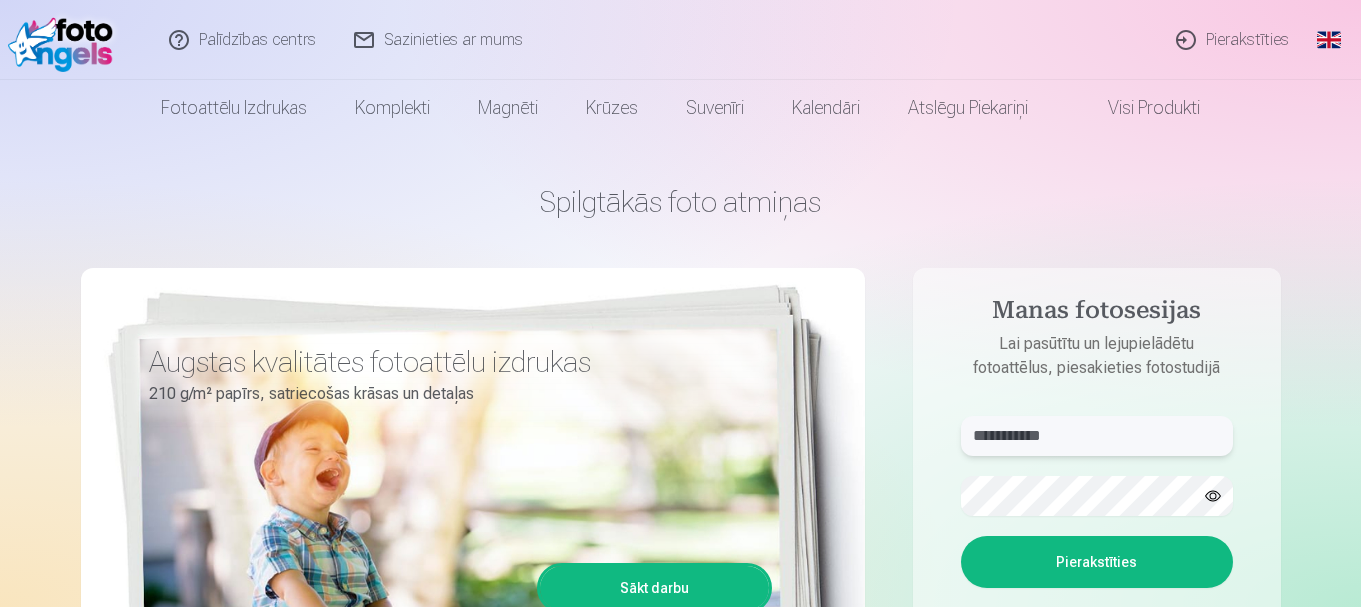 type on "**********" 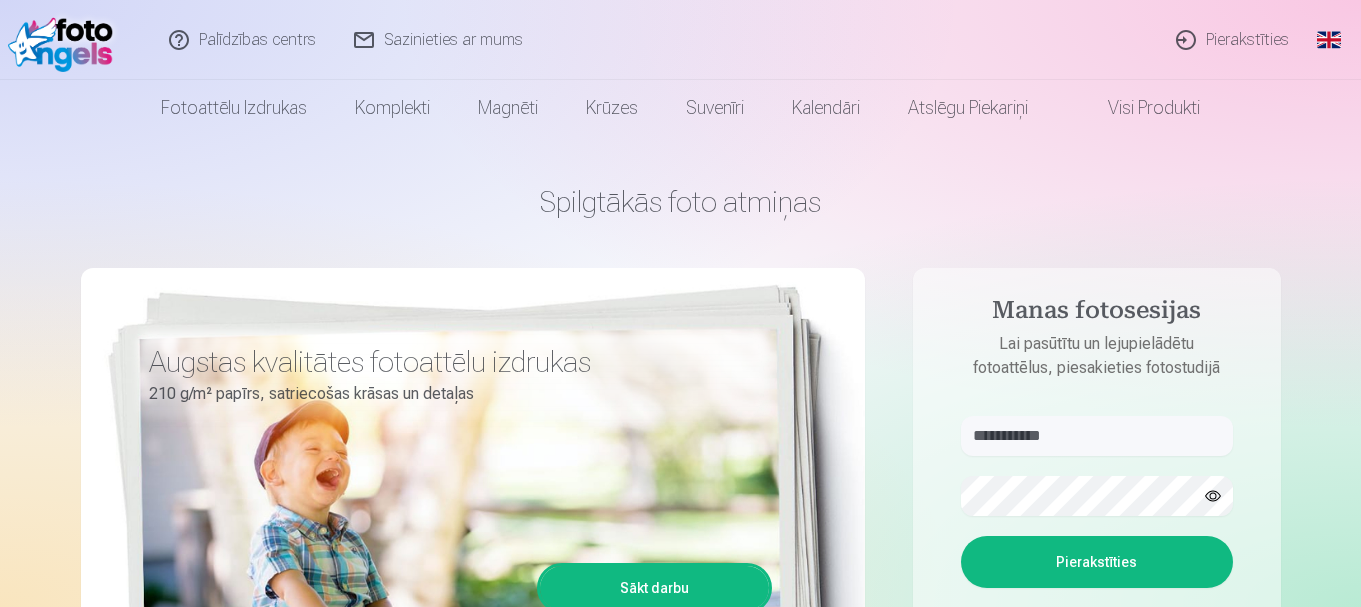 click on "Pierakstīties" at bounding box center [1097, 562] 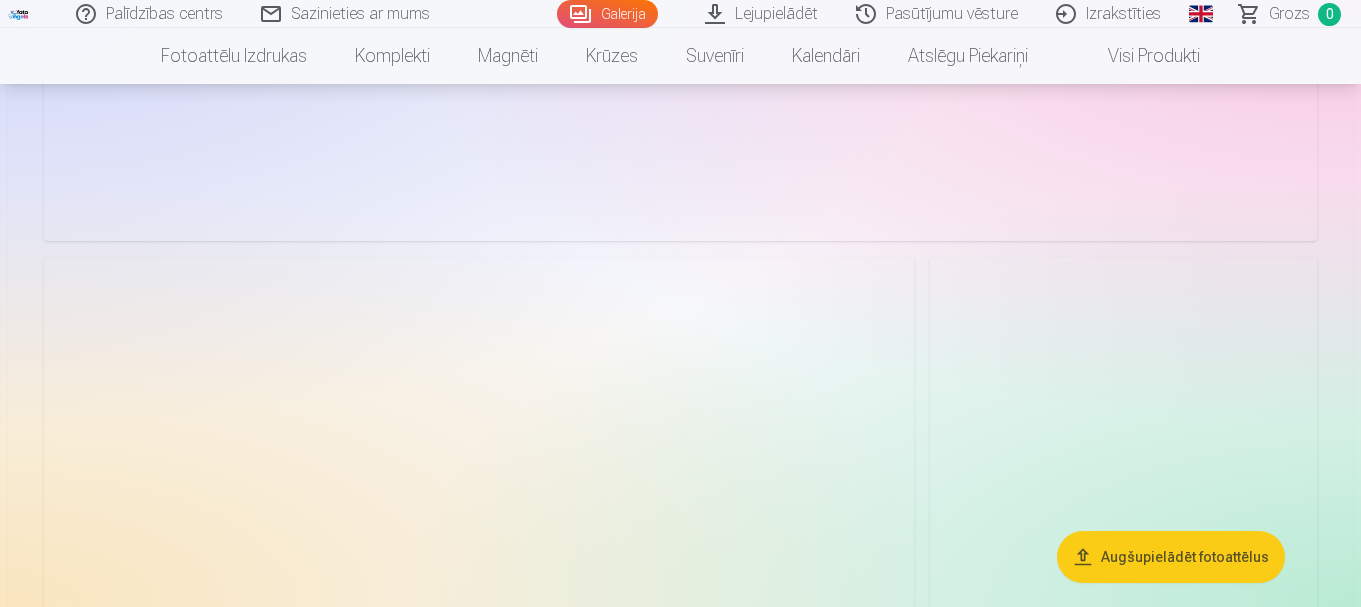 scroll, scrollTop: 11407, scrollLeft: 0, axis: vertical 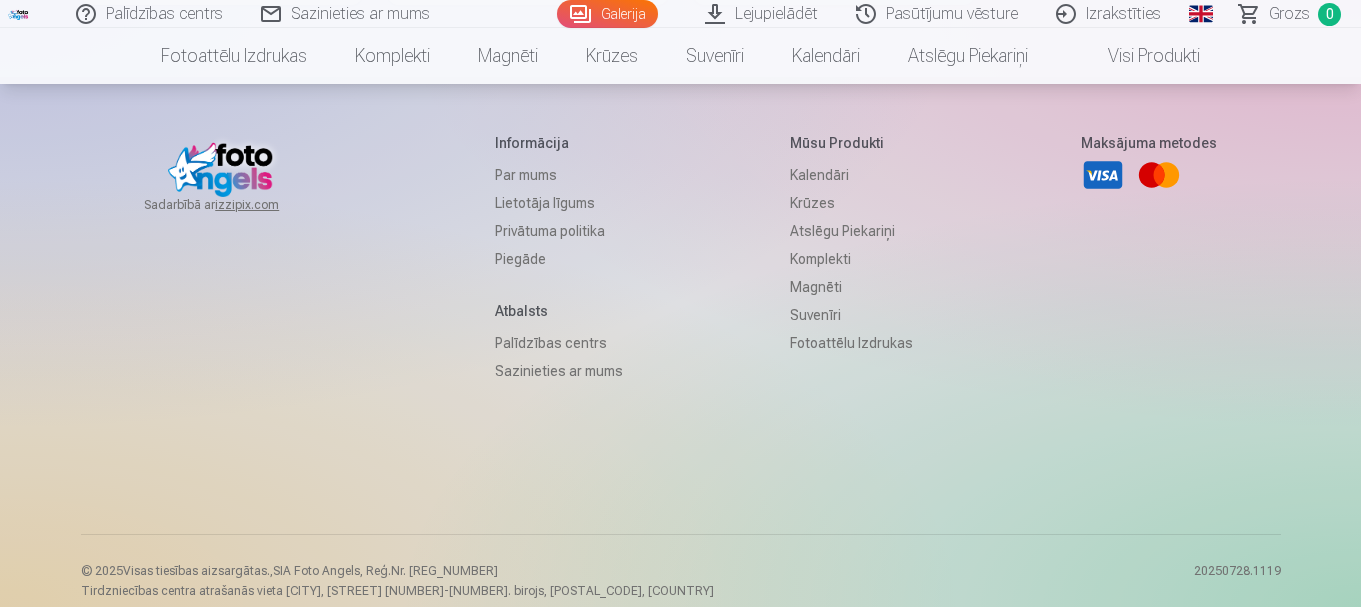 click on "Piegāde" at bounding box center (520, 259) 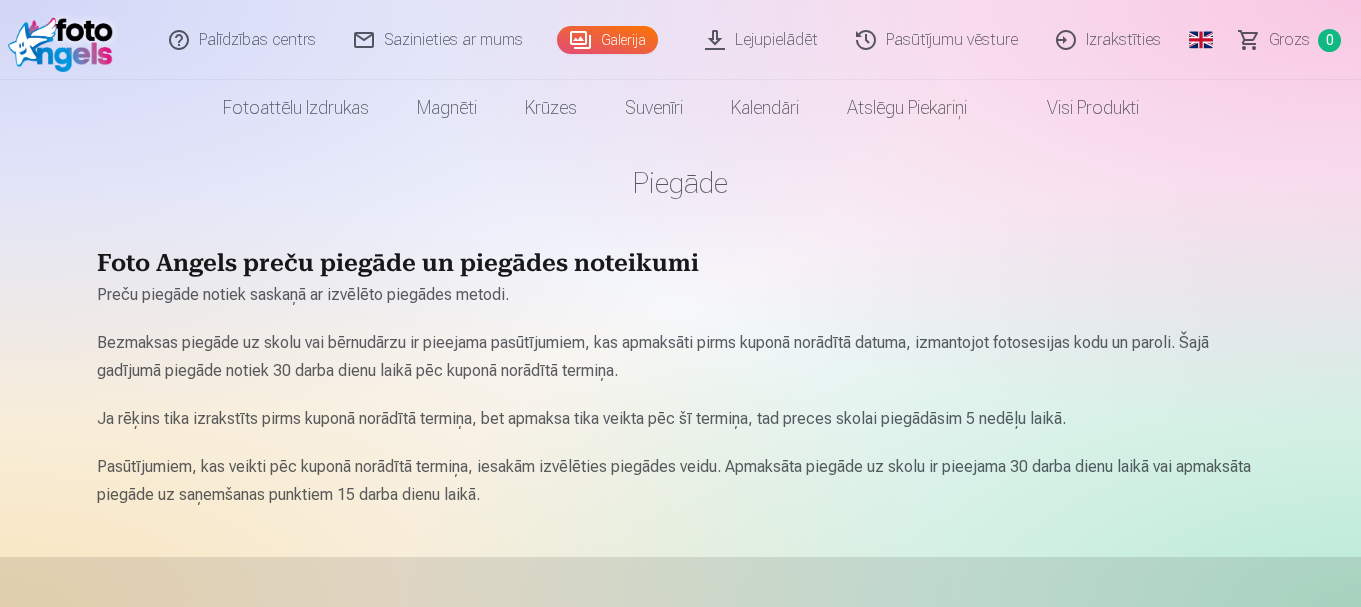 scroll, scrollTop: 0, scrollLeft: 0, axis: both 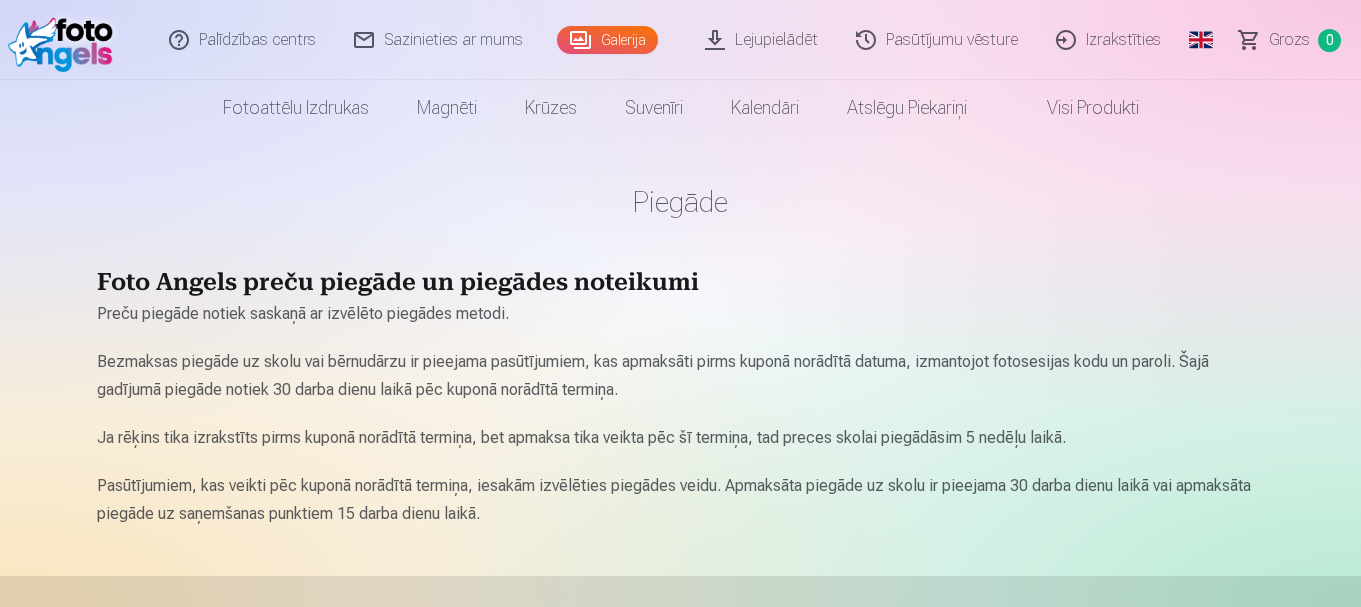 click on "Visi produkti" at bounding box center (1093, 107) 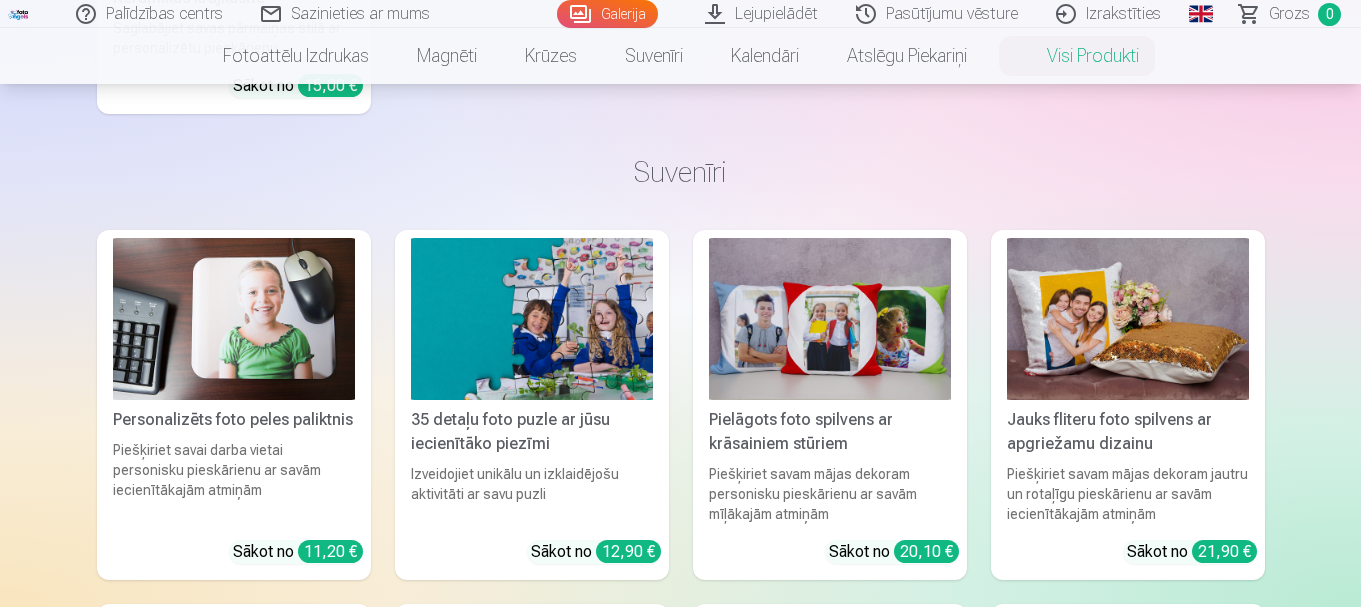 scroll, scrollTop: 2800, scrollLeft: 0, axis: vertical 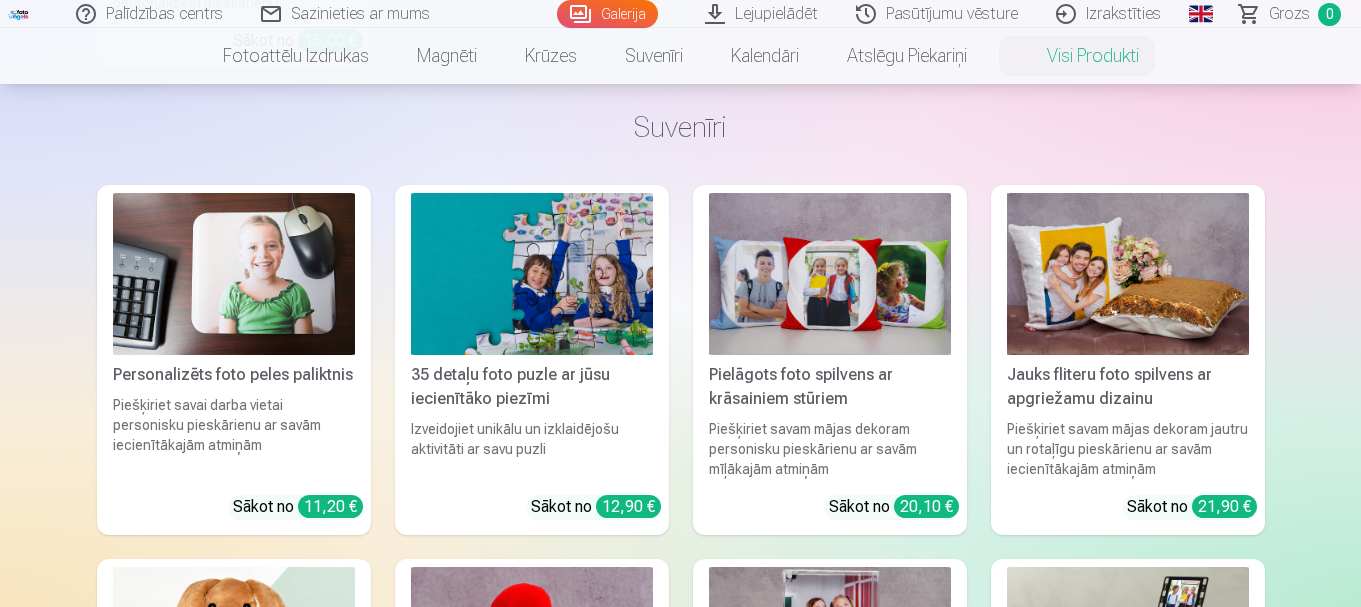 click on "35 detaļu foto puzle ar jūsu iecienītāko piezīmi" at bounding box center (510, 386) 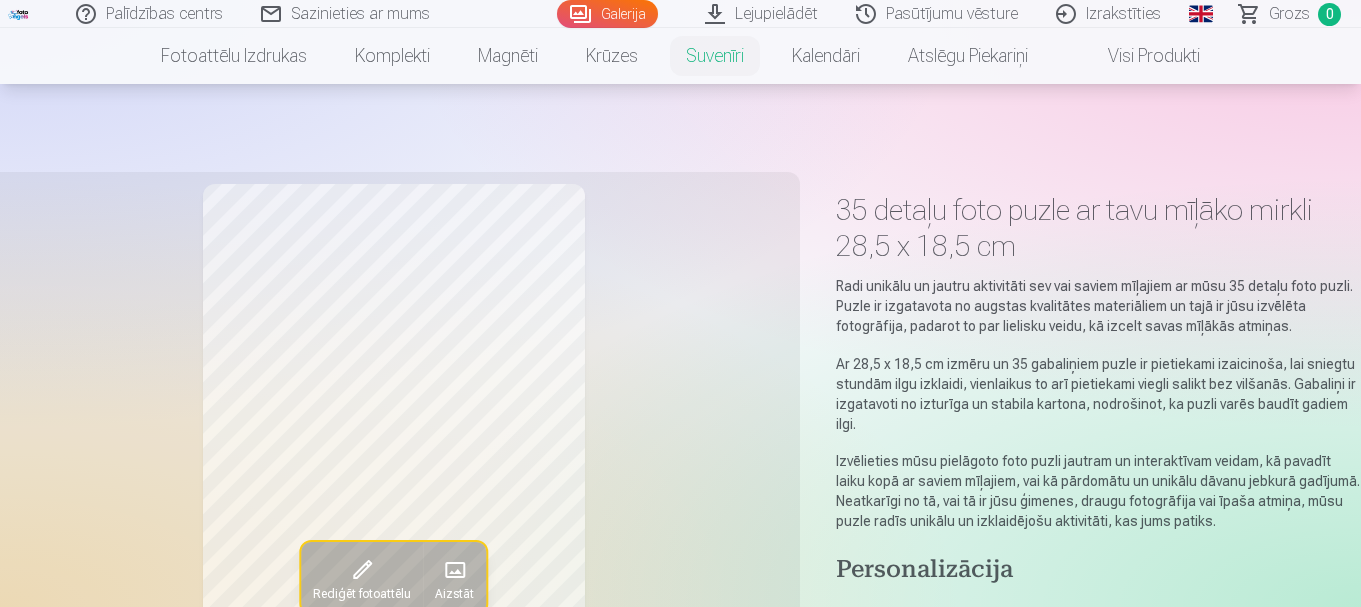 scroll, scrollTop: 700, scrollLeft: 0, axis: vertical 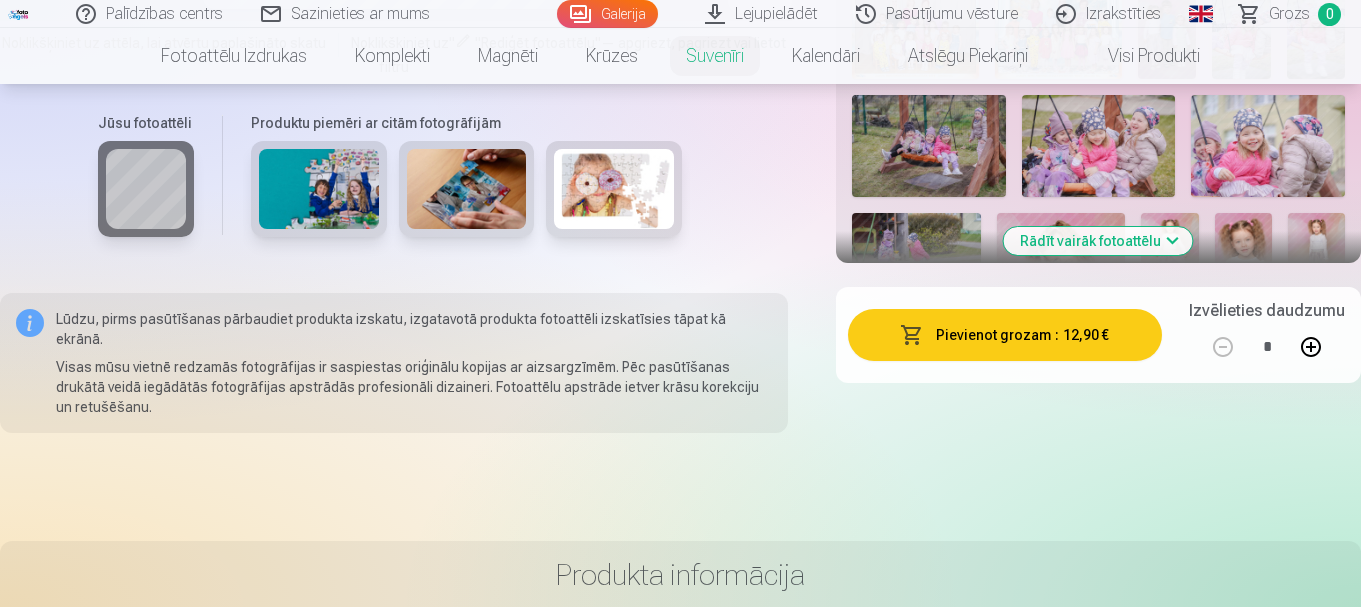 click on "Rādīt vairāk fotoattēlu" at bounding box center [1090, 241] 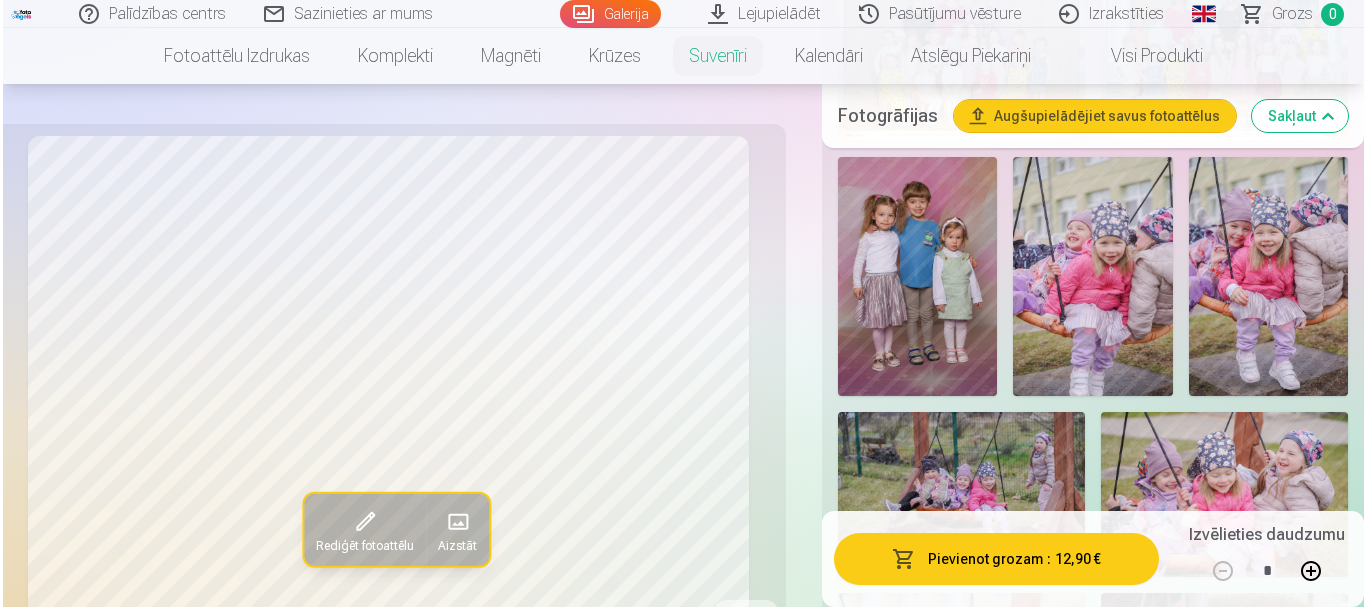 scroll, scrollTop: 600, scrollLeft: 0, axis: vertical 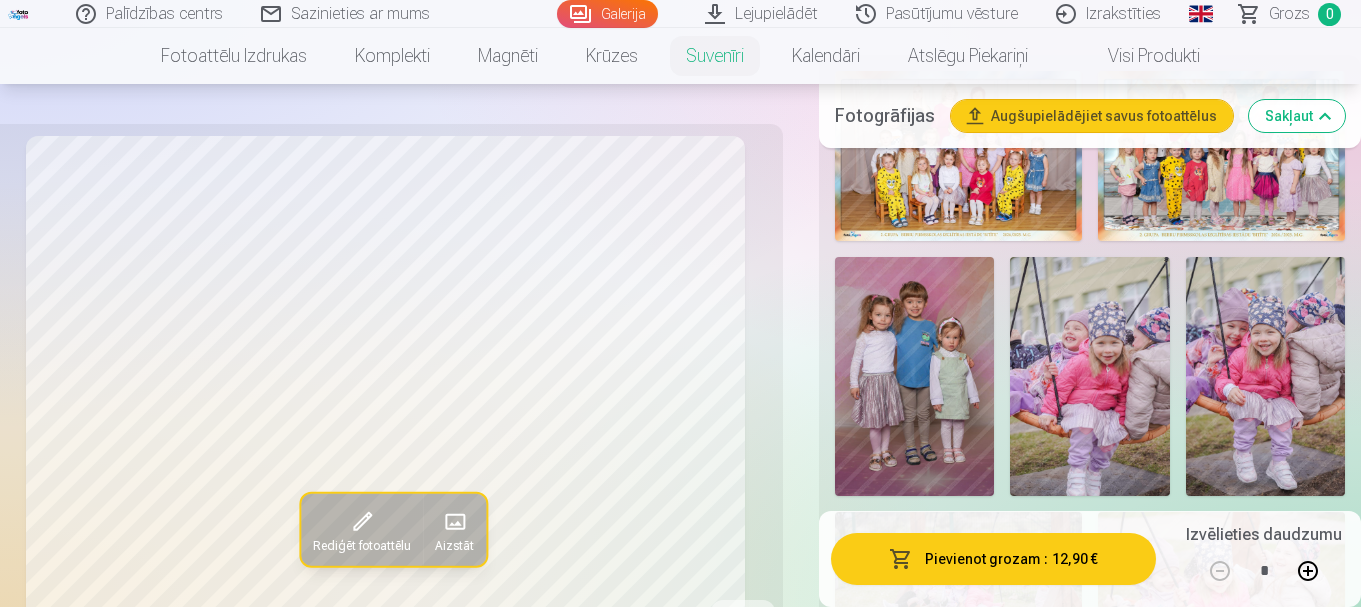 click at bounding box center (1265, 376) 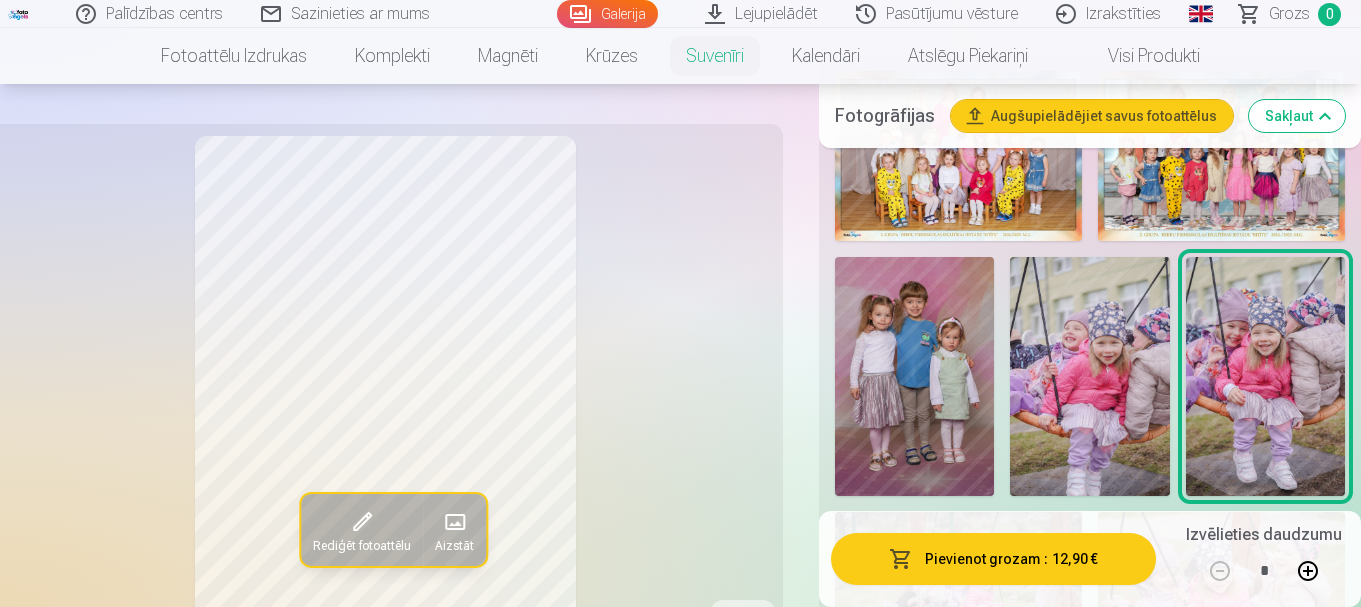 click at bounding box center [362, 522] 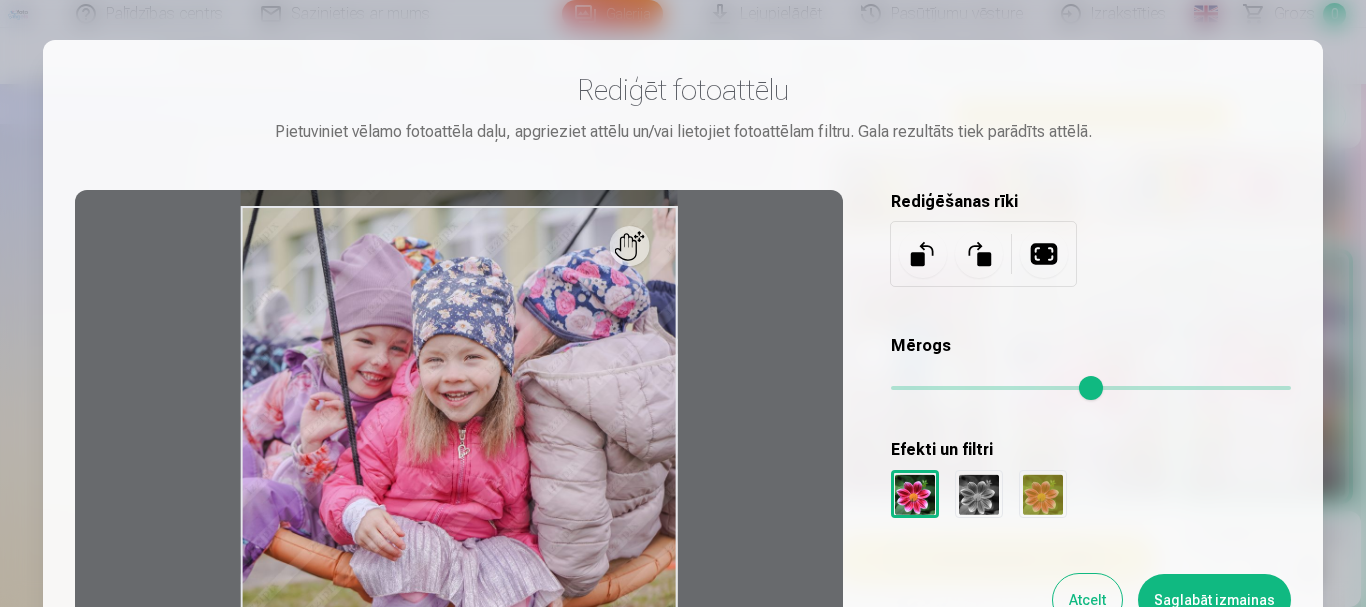scroll, scrollTop: 100, scrollLeft: 0, axis: vertical 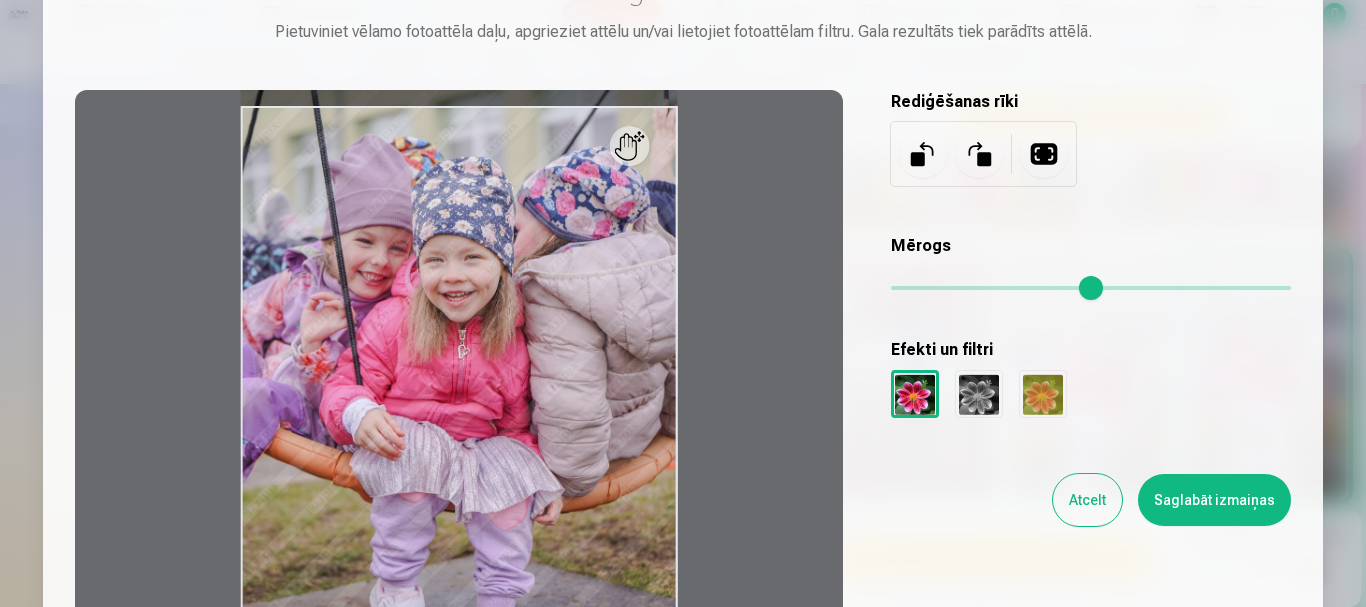 click at bounding box center [1044, 154] 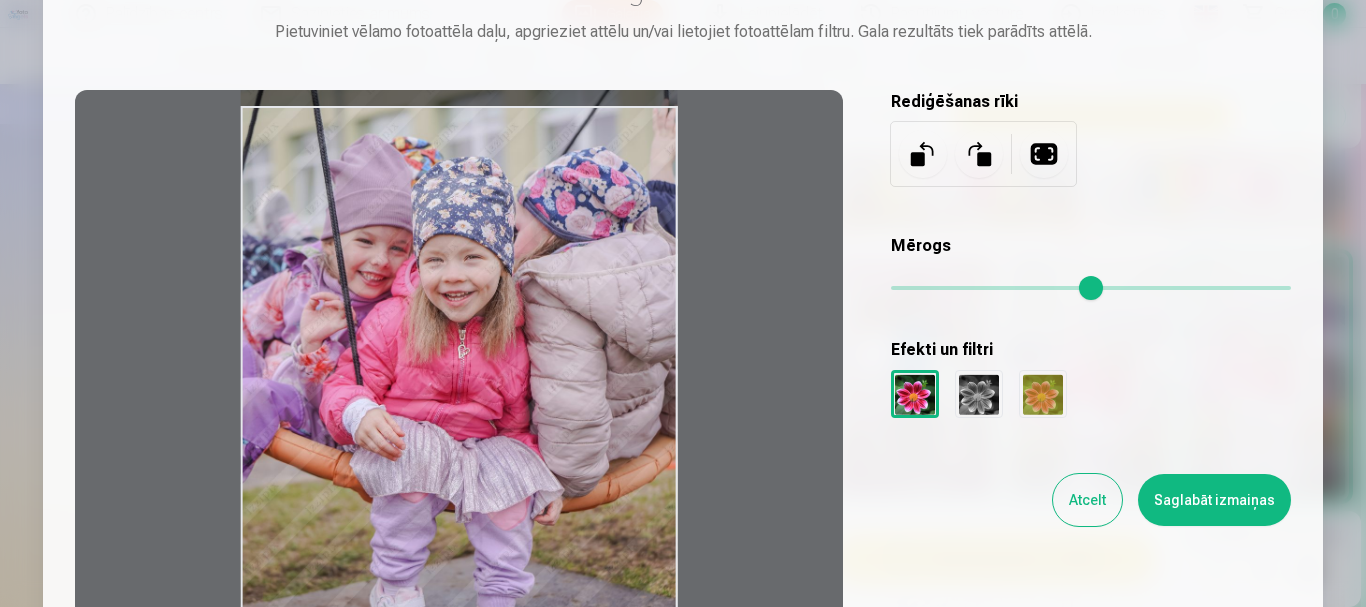 drag, startPoint x: 581, startPoint y: 245, endPoint x: 658, endPoint y: 217, distance: 81.9329 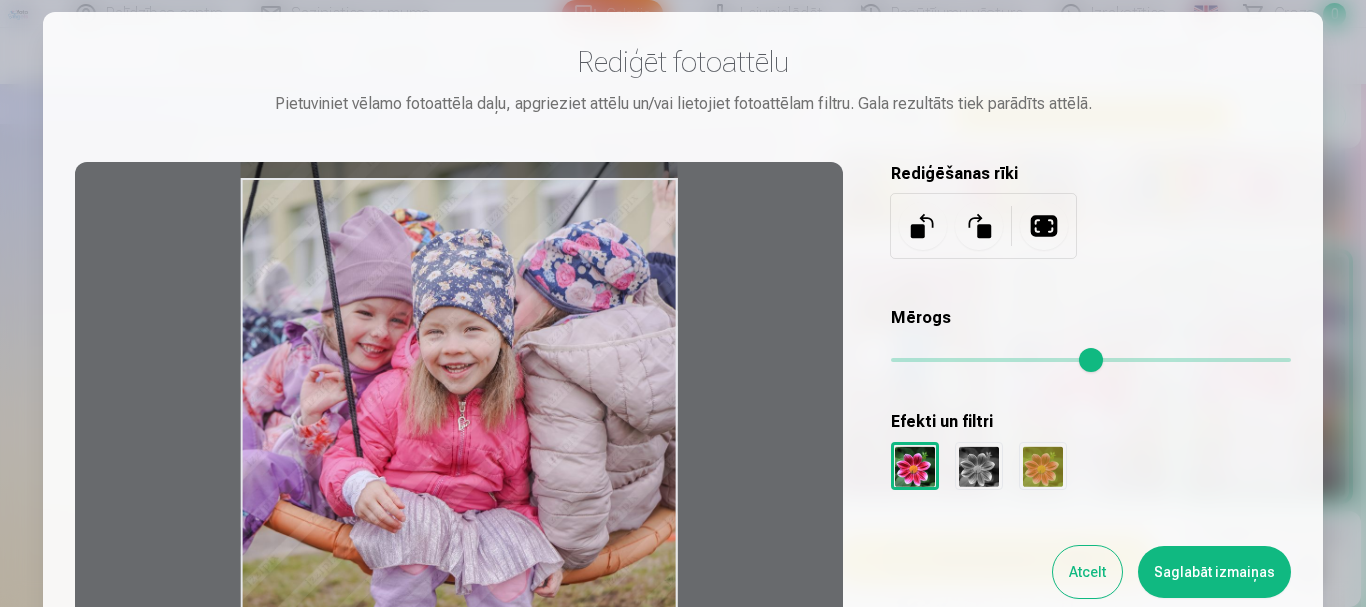 scroll, scrollTop: 7, scrollLeft: 0, axis: vertical 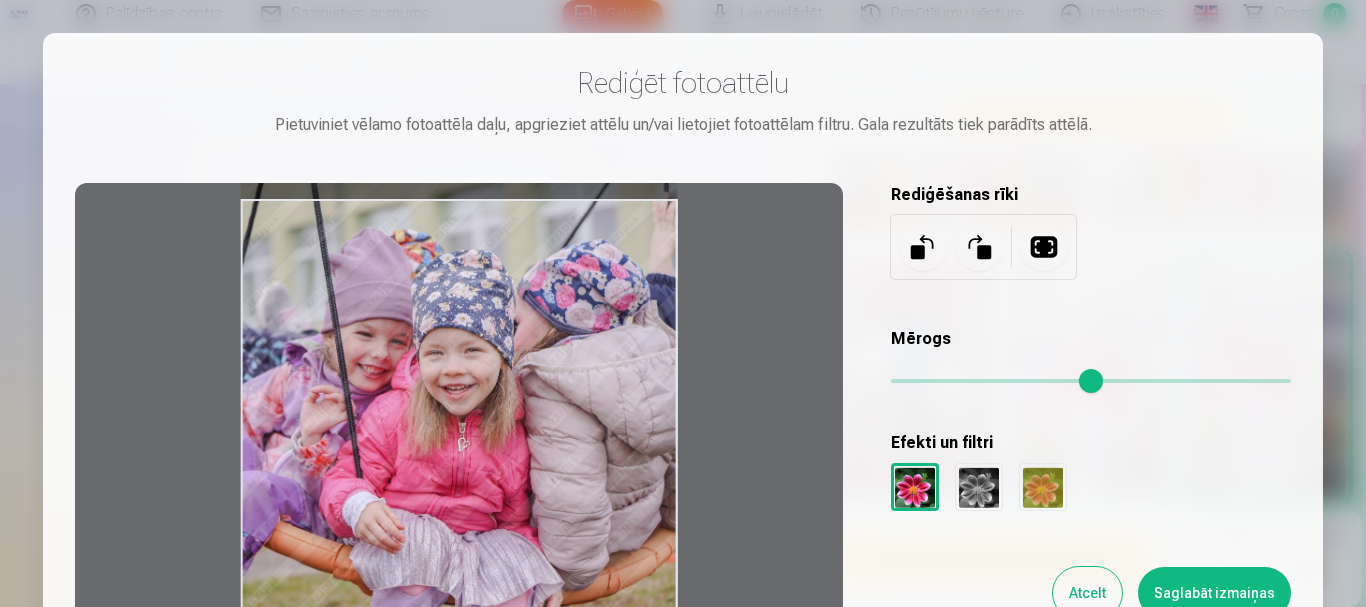 click at bounding box center [979, 247] 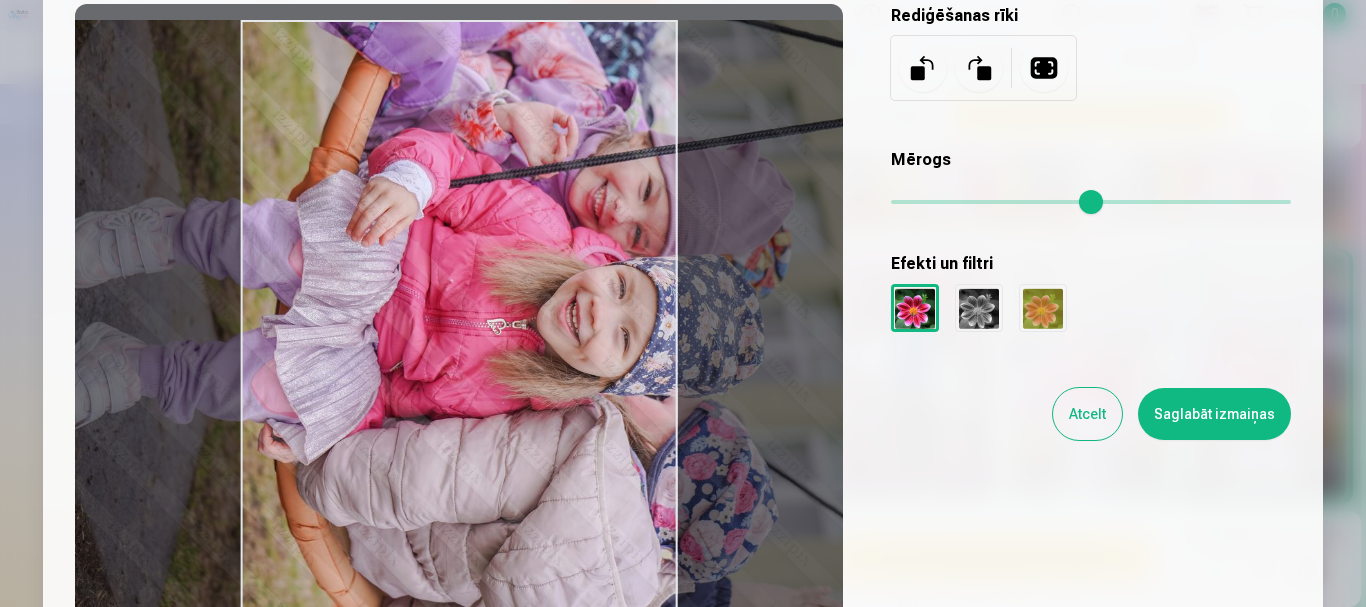 scroll, scrollTop: 207, scrollLeft: 0, axis: vertical 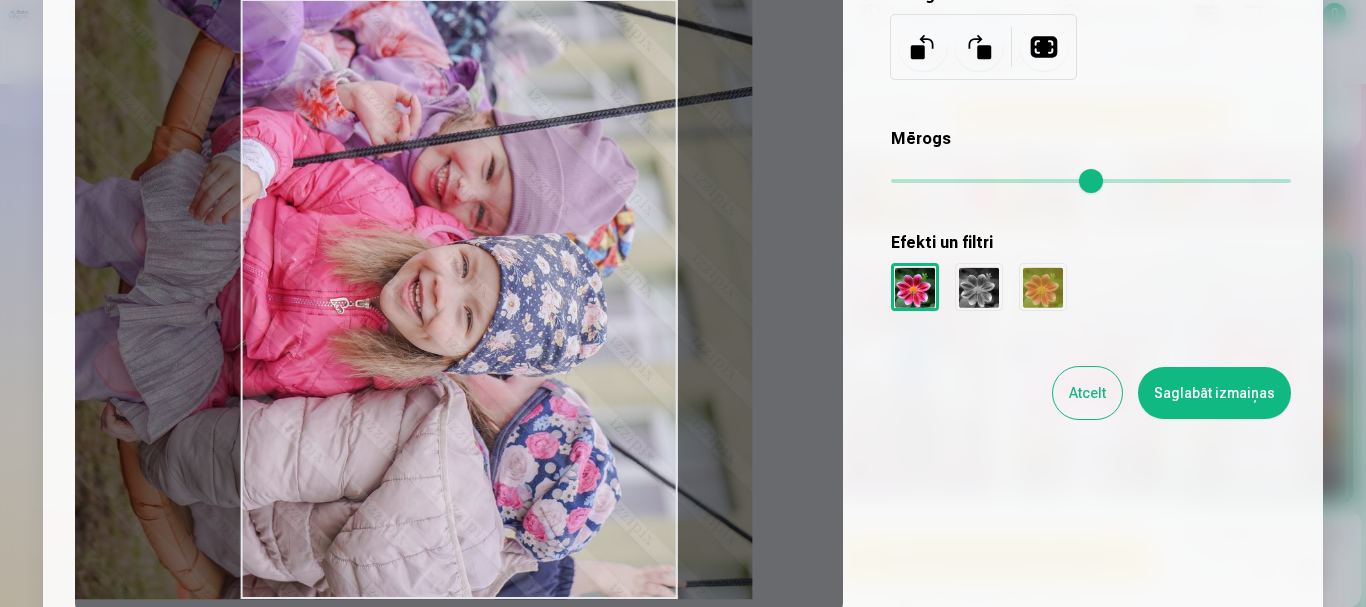 drag, startPoint x: 558, startPoint y: 286, endPoint x: 401, endPoint y: 366, distance: 176.20726 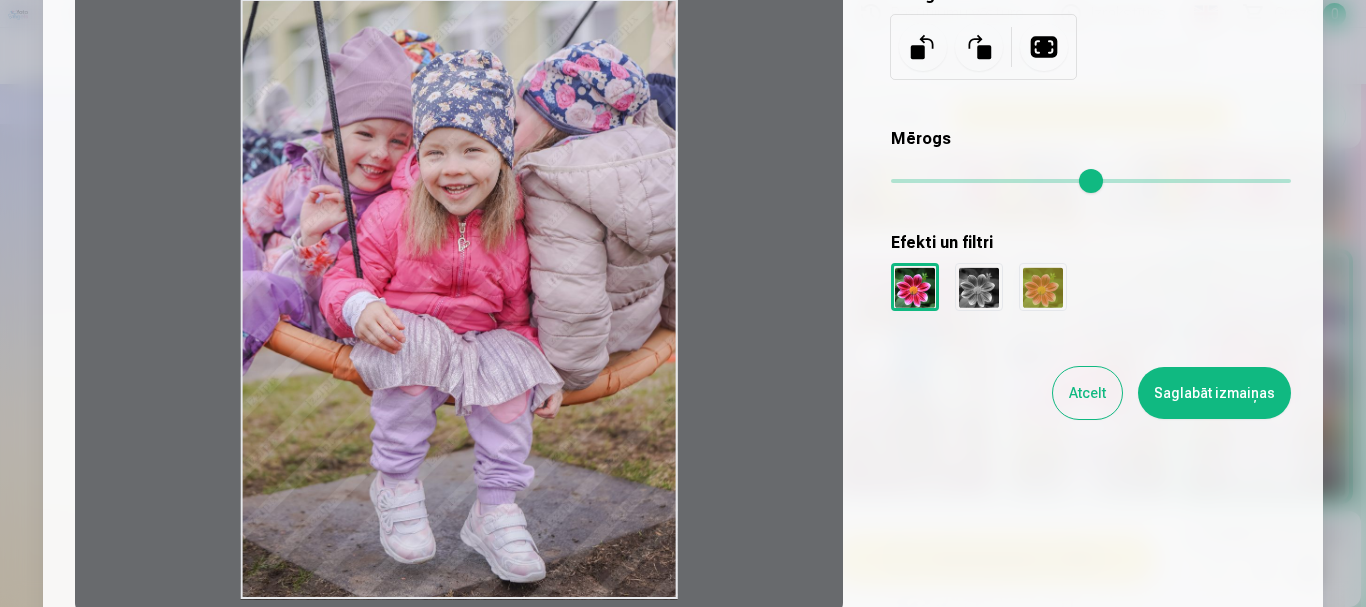 click at bounding box center (1044, 47) 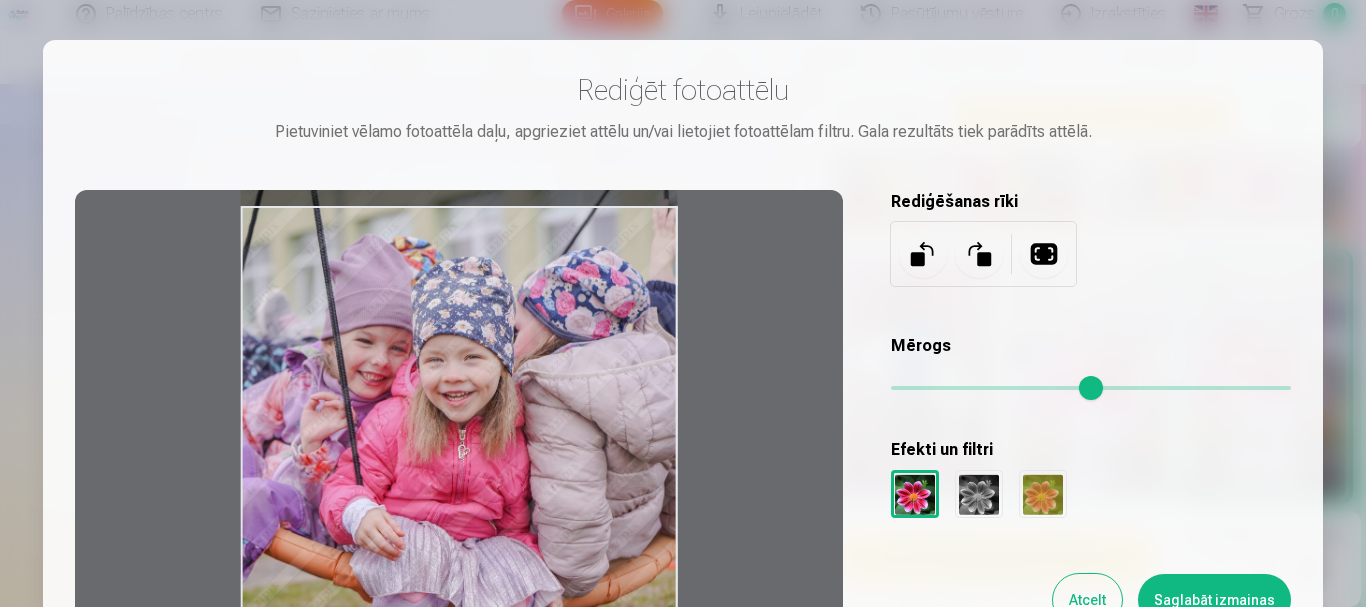 scroll, scrollTop: 100, scrollLeft: 0, axis: vertical 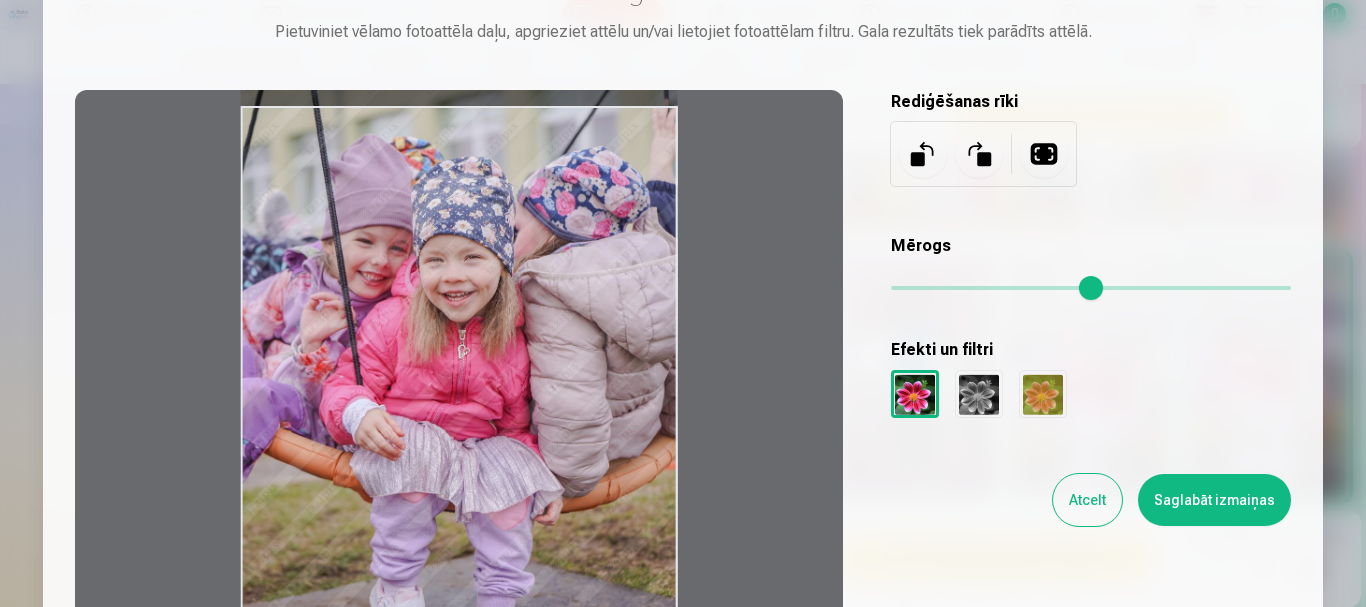 click at bounding box center [459, 406] 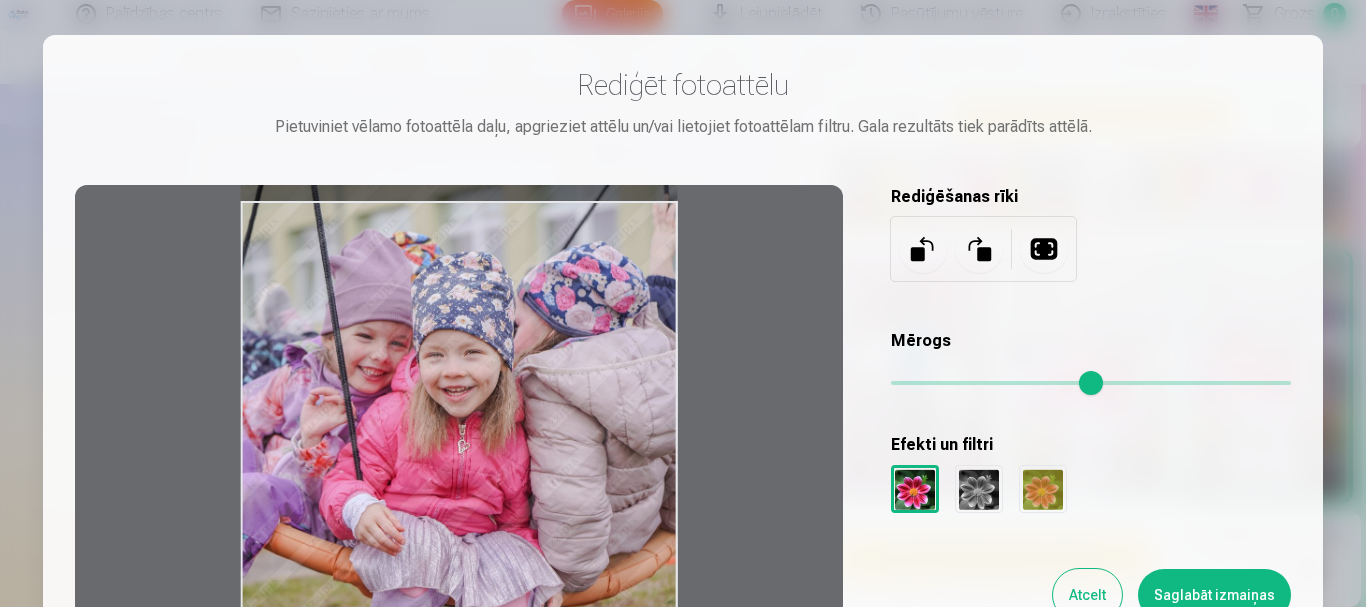 scroll, scrollTop: 0, scrollLeft: 0, axis: both 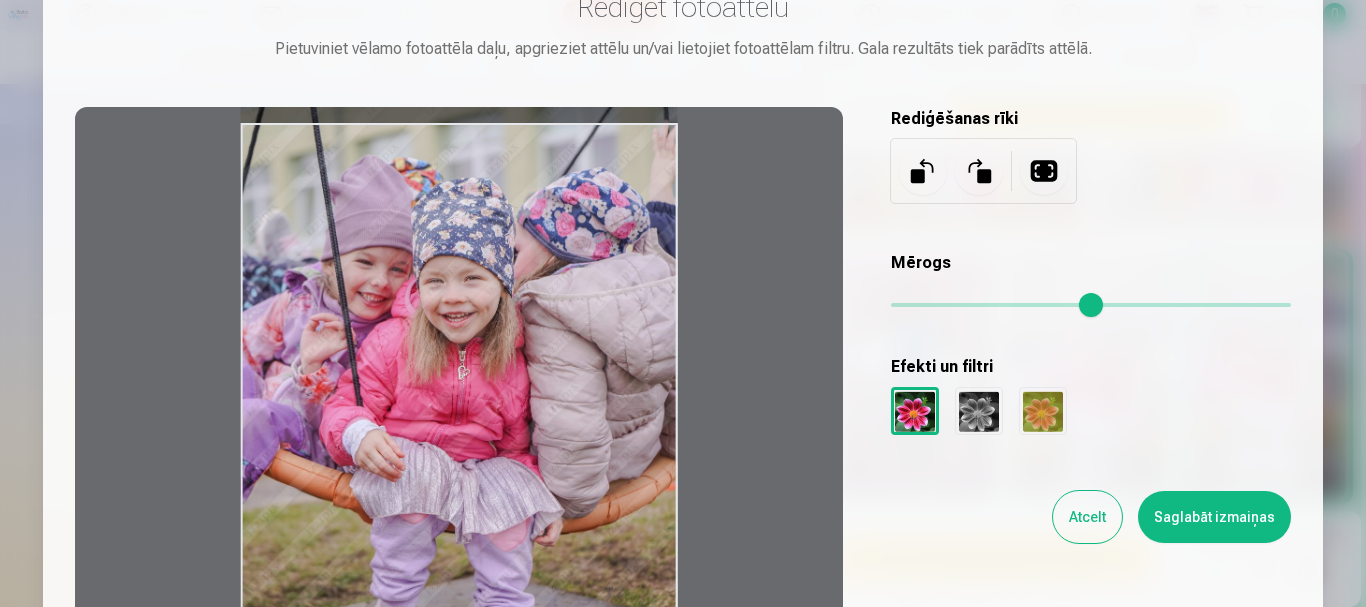 click at bounding box center (459, 423) 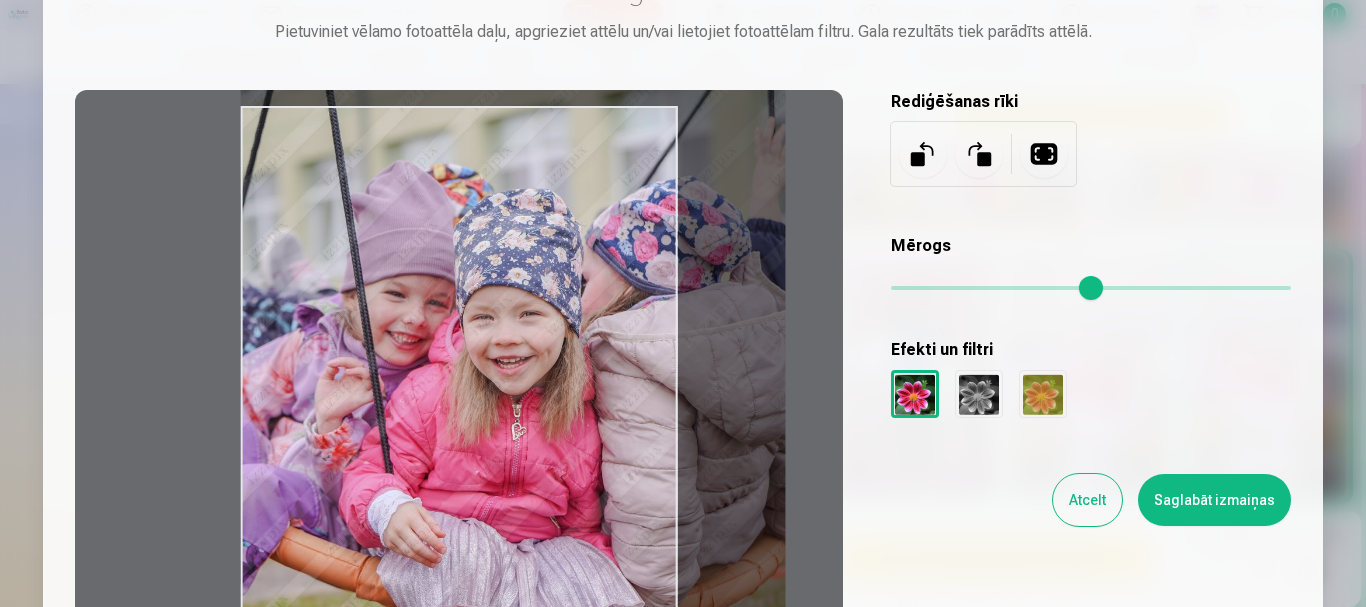 drag, startPoint x: 901, startPoint y: 289, endPoint x: 1066, endPoint y: 301, distance: 165.43579 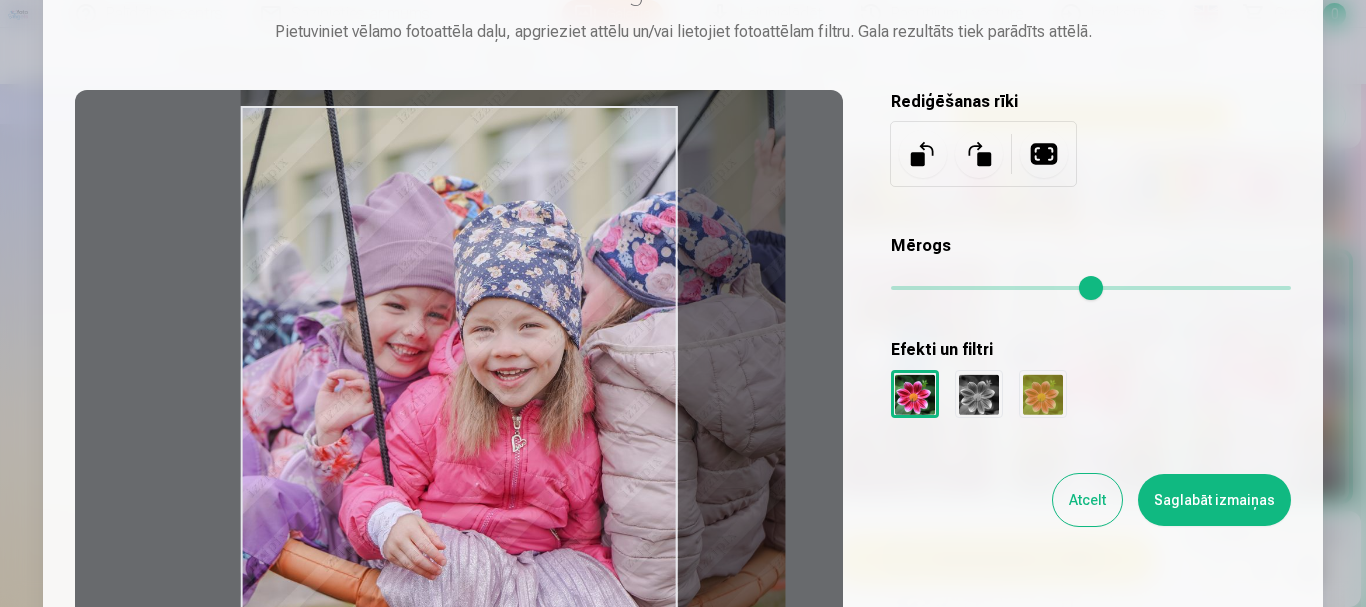 drag, startPoint x: 554, startPoint y: 320, endPoint x: 619, endPoint y: 332, distance: 66.09841 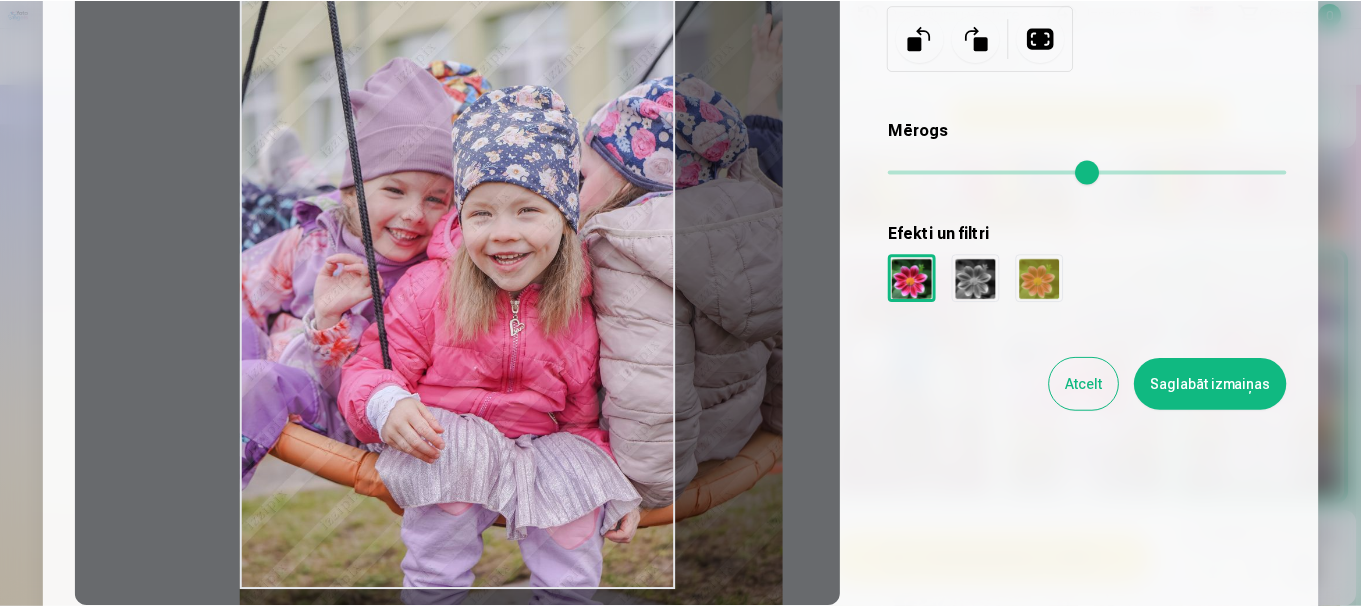 scroll, scrollTop: 200, scrollLeft: 0, axis: vertical 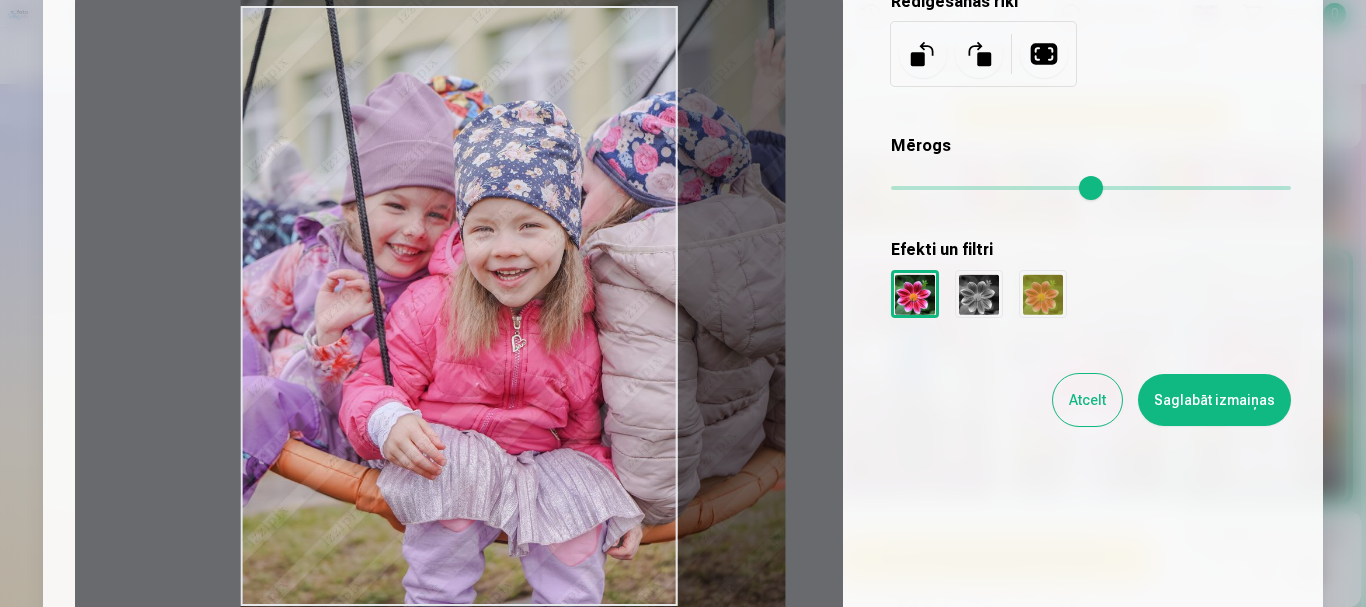 drag, startPoint x: 1086, startPoint y: 405, endPoint x: 1090, endPoint y: 285, distance: 120.06665 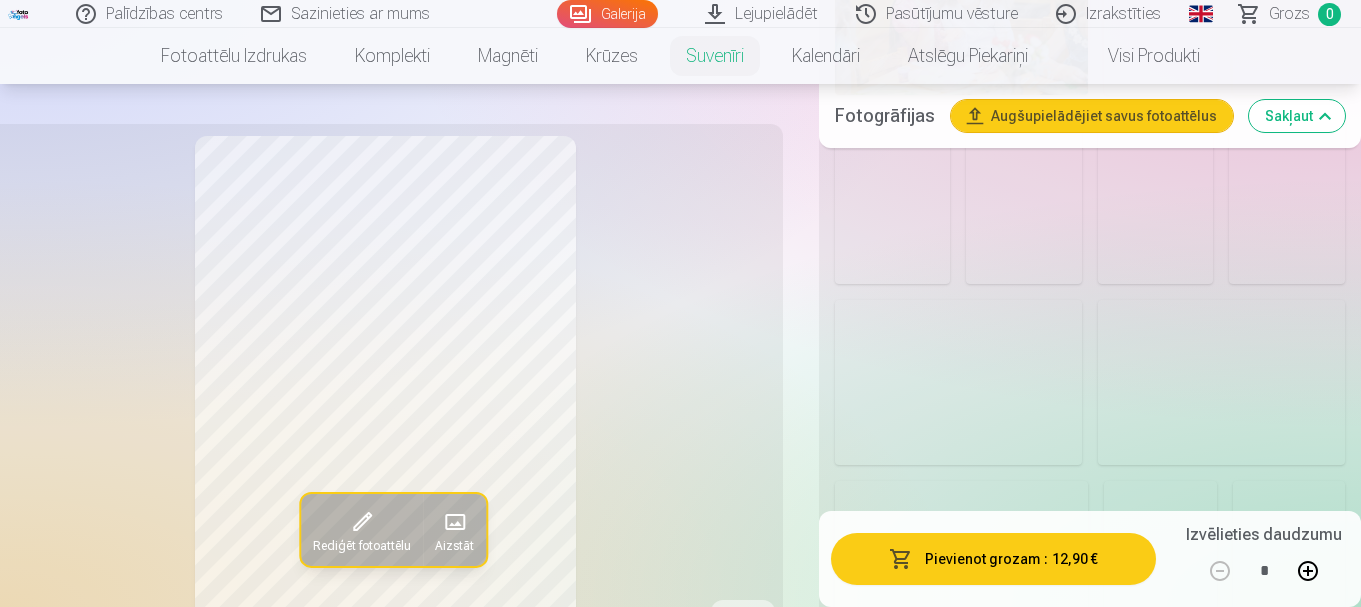 scroll, scrollTop: 3000, scrollLeft: 0, axis: vertical 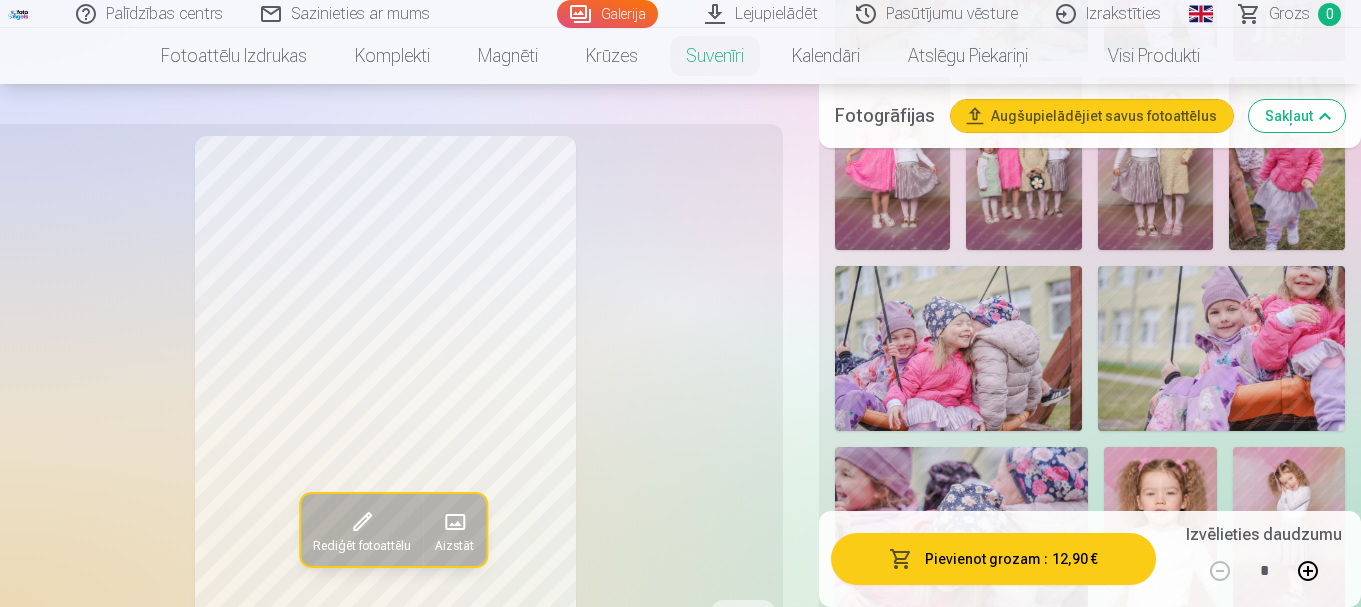 click at bounding box center [1221, 348] 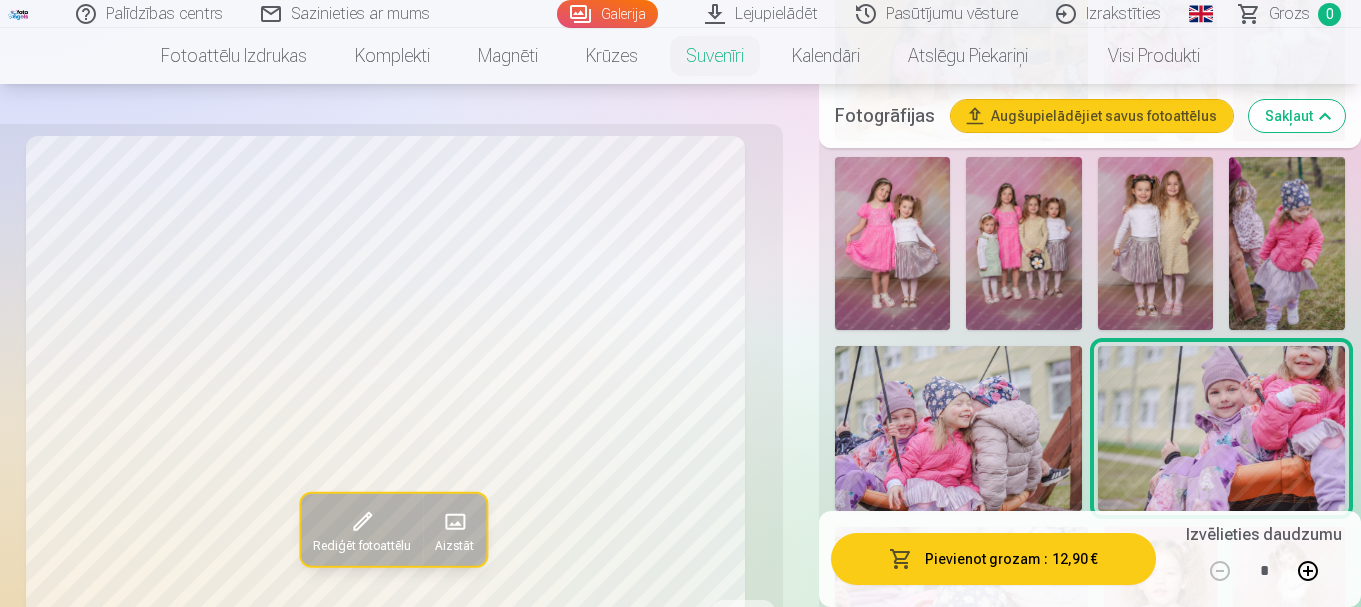 scroll, scrollTop: 2800, scrollLeft: 0, axis: vertical 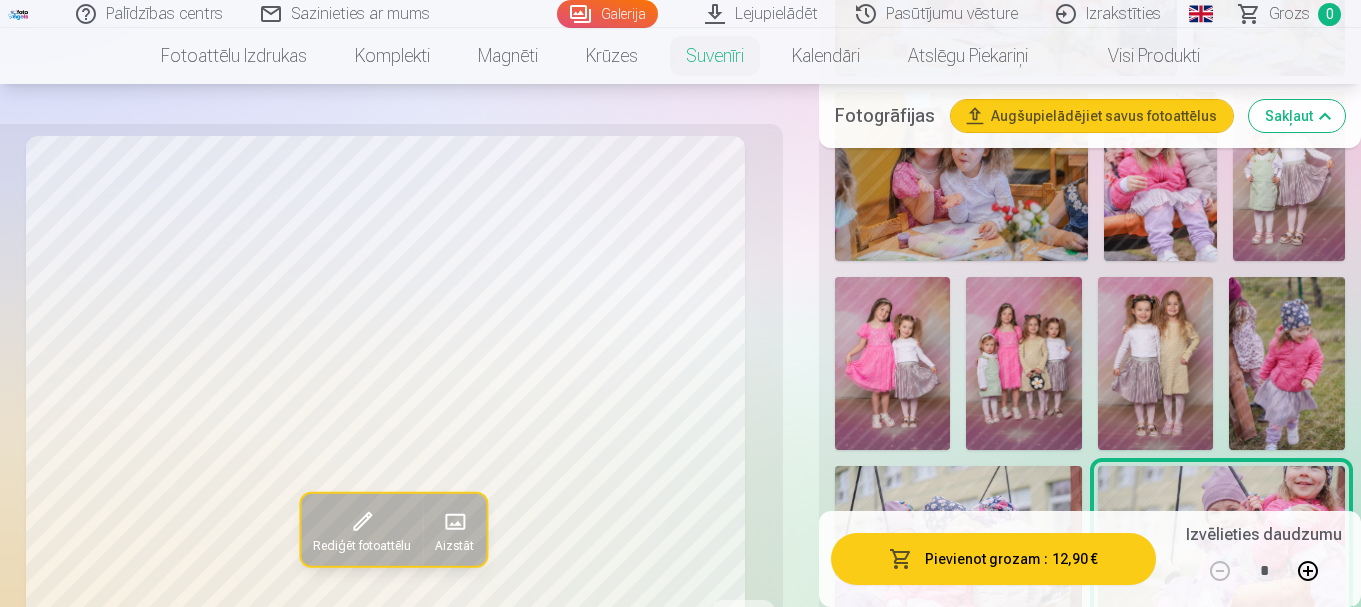 click at bounding box center (1156, 363) 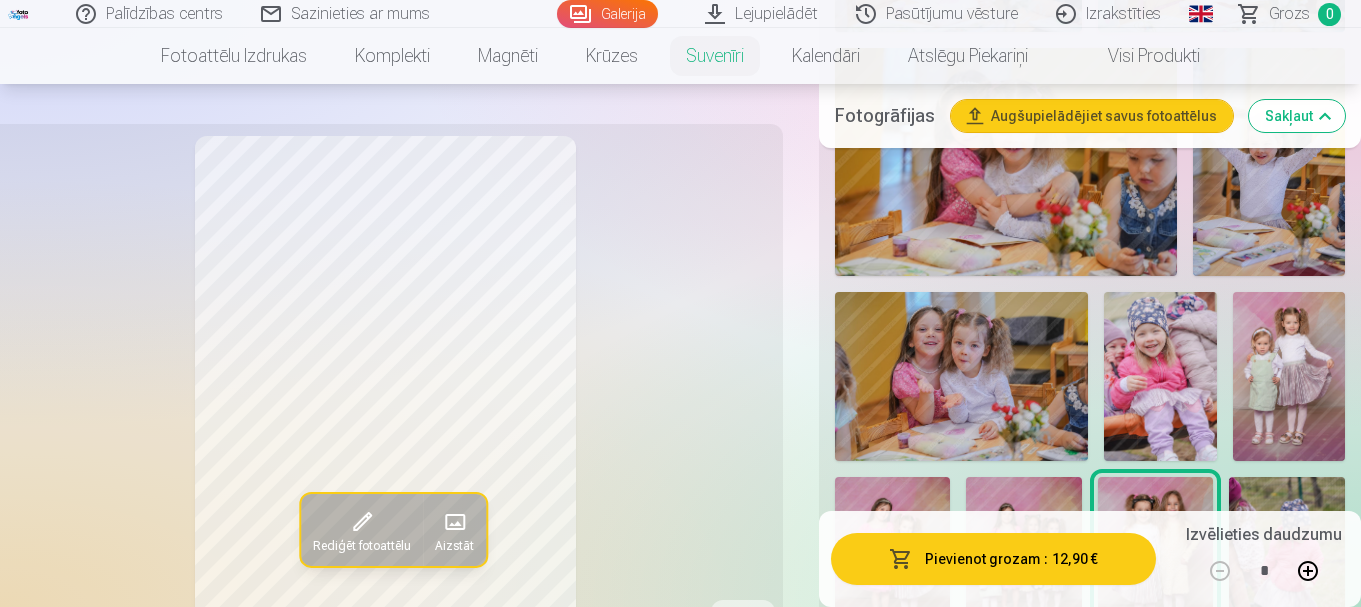 scroll, scrollTop: 2500, scrollLeft: 0, axis: vertical 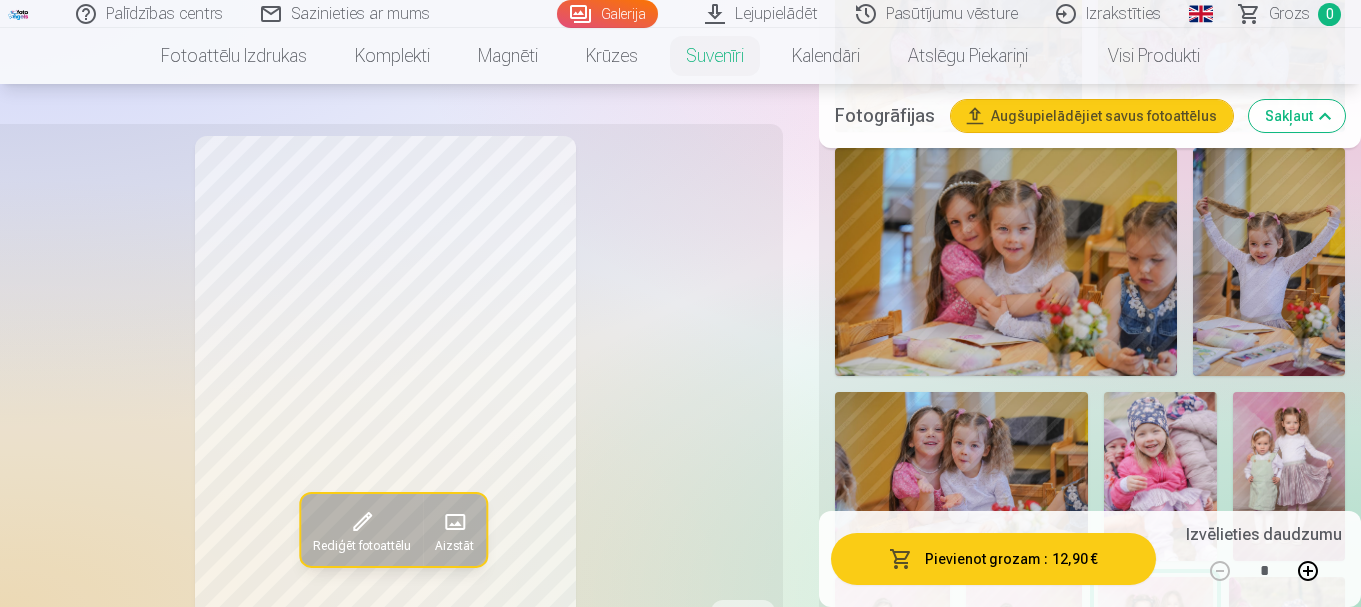 click at bounding box center [1289, 476] 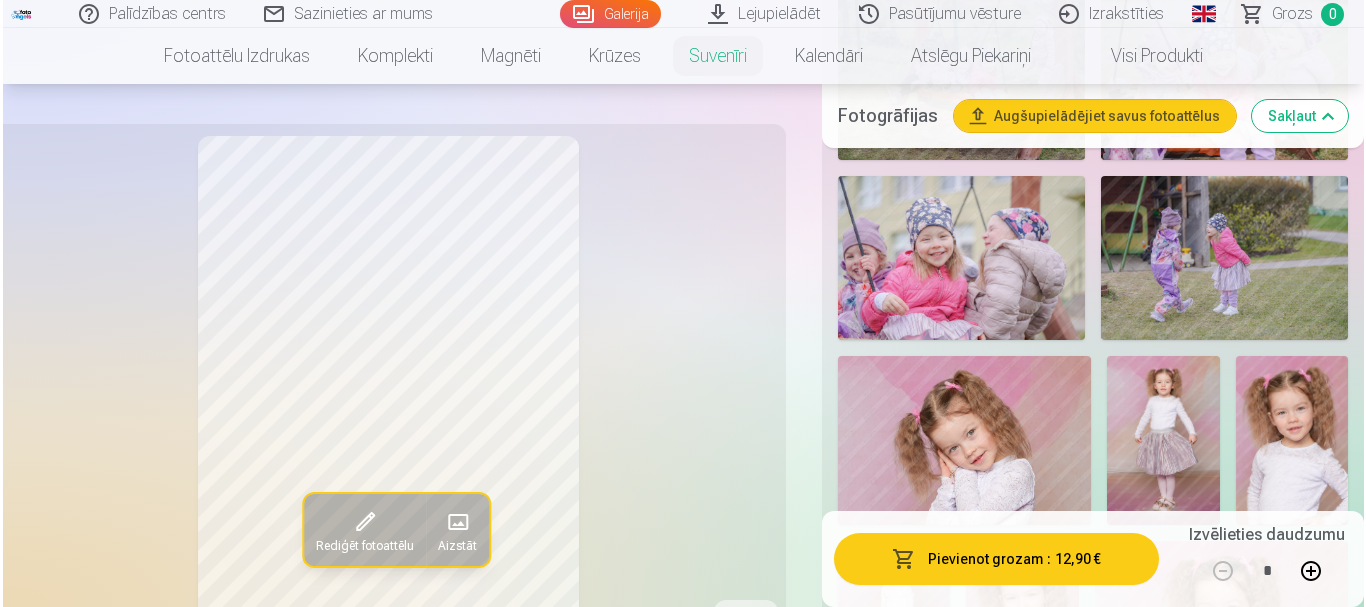 scroll, scrollTop: 900, scrollLeft: 0, axis: vertical 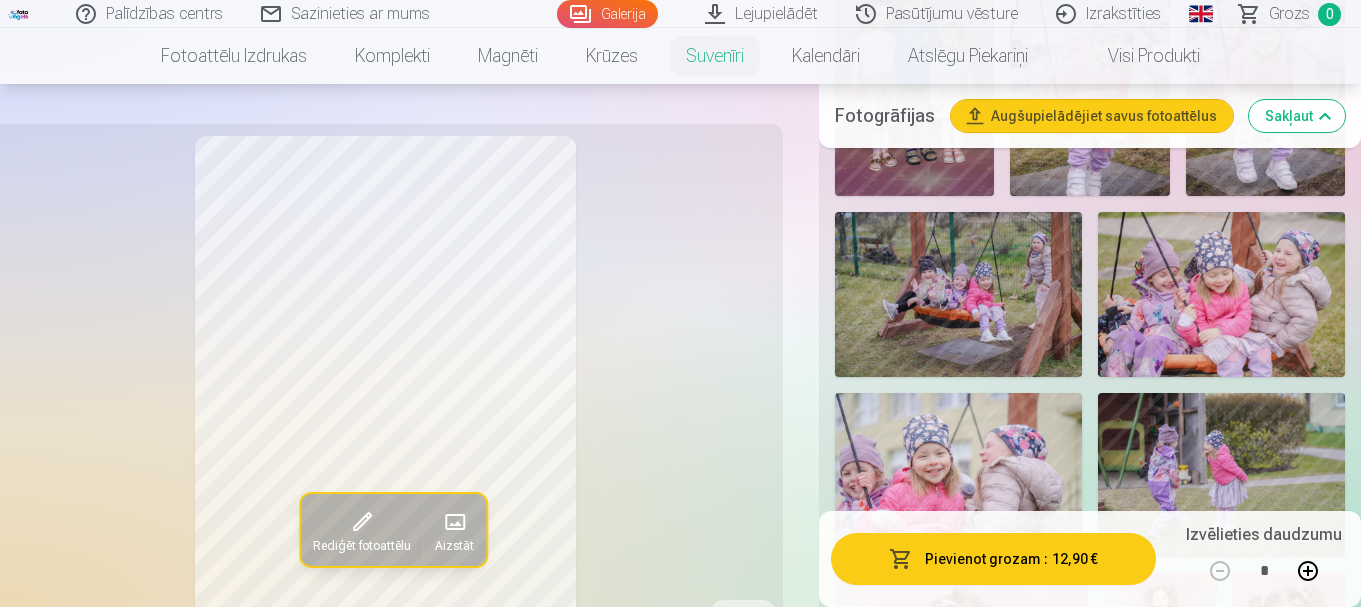 click at bounding box center (1221, 475) 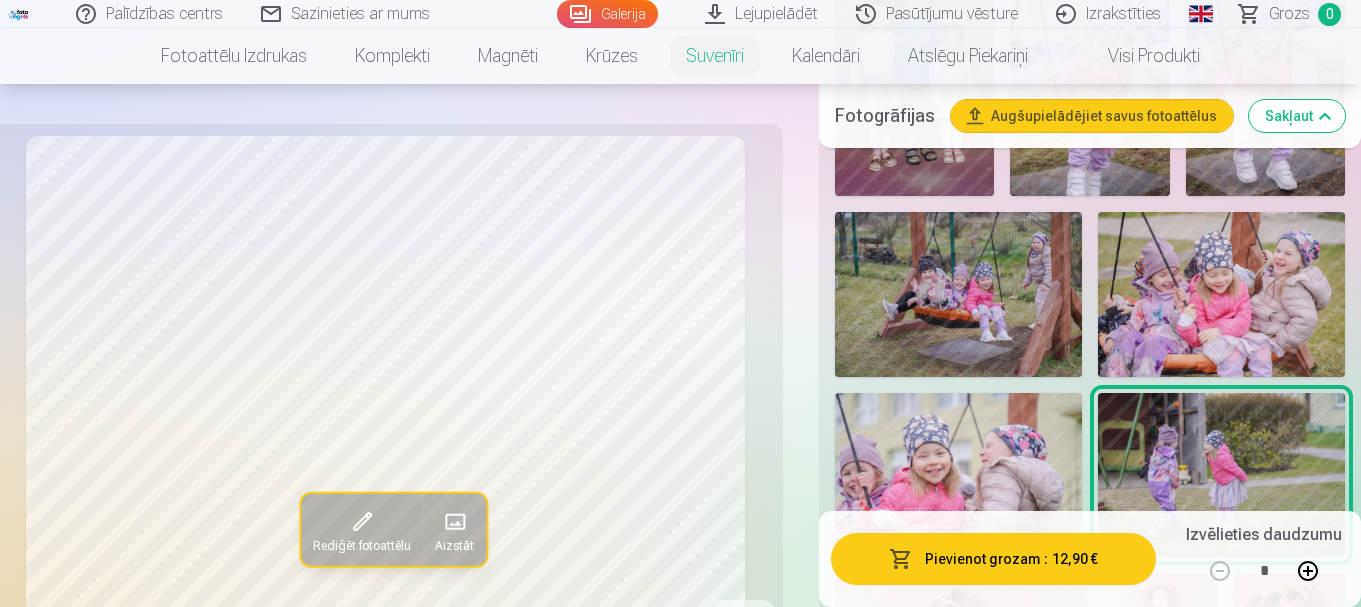 click at bounding box center (958, 294) 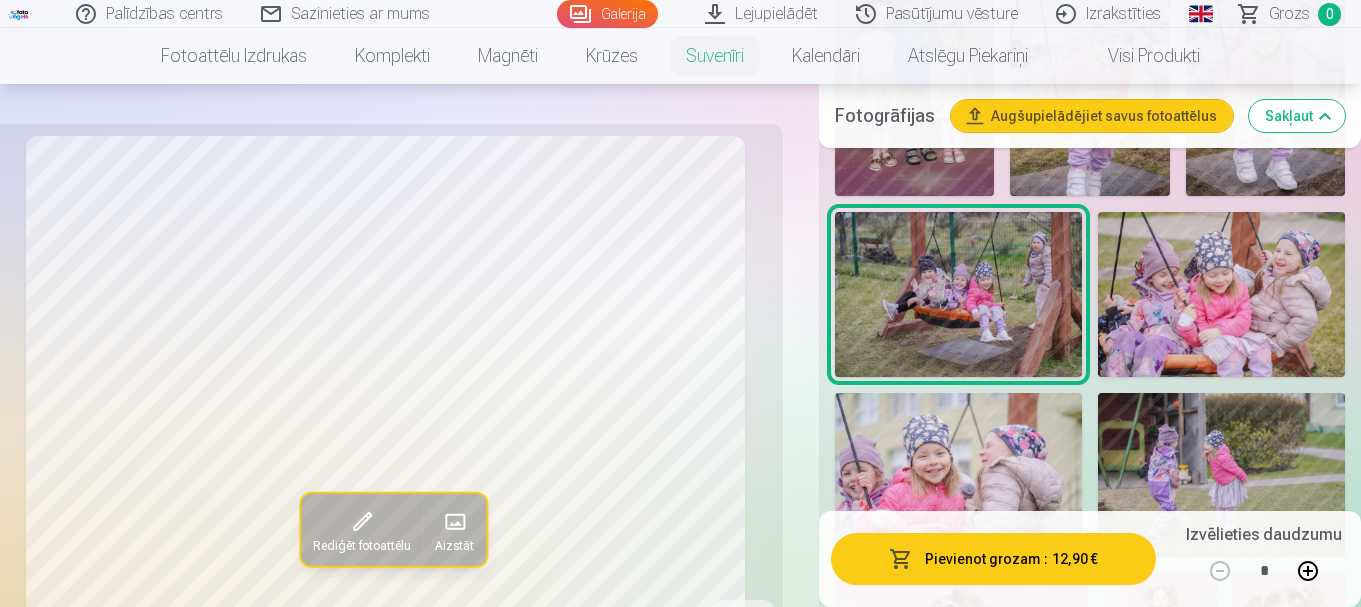 click at bounding box center [362, 522] 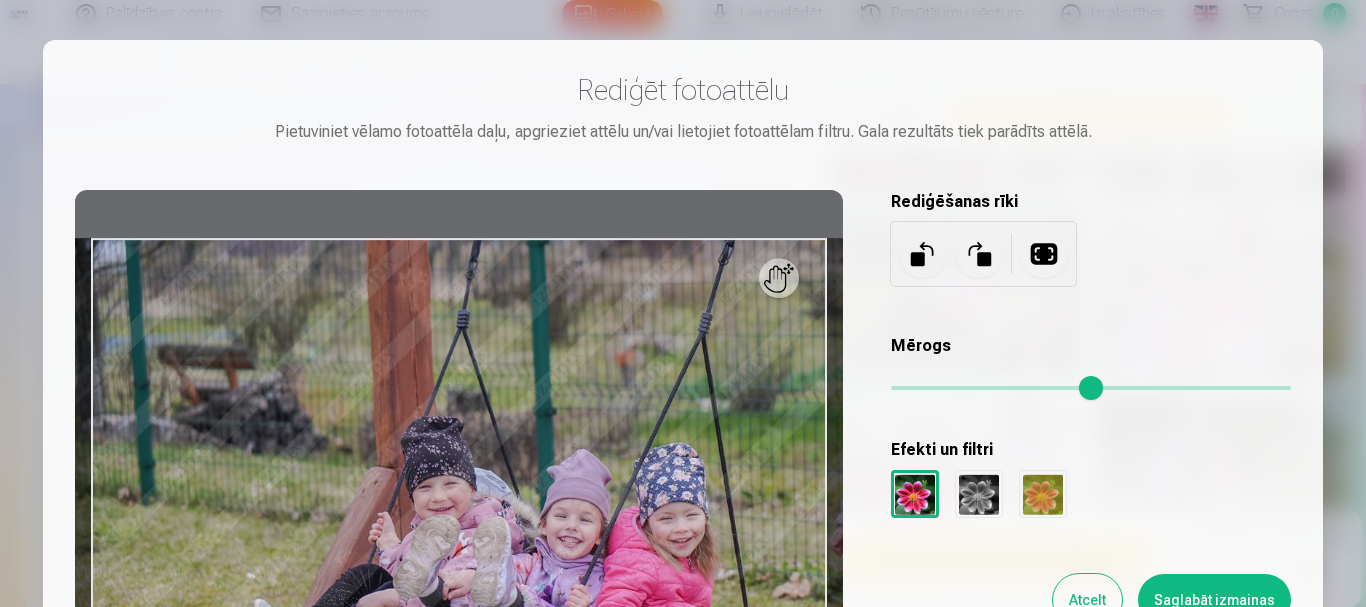 drag, startPoint x: 908, startPoint y: 387, endPoint x: 1094, endPoint y: 377, distance: 186.26862 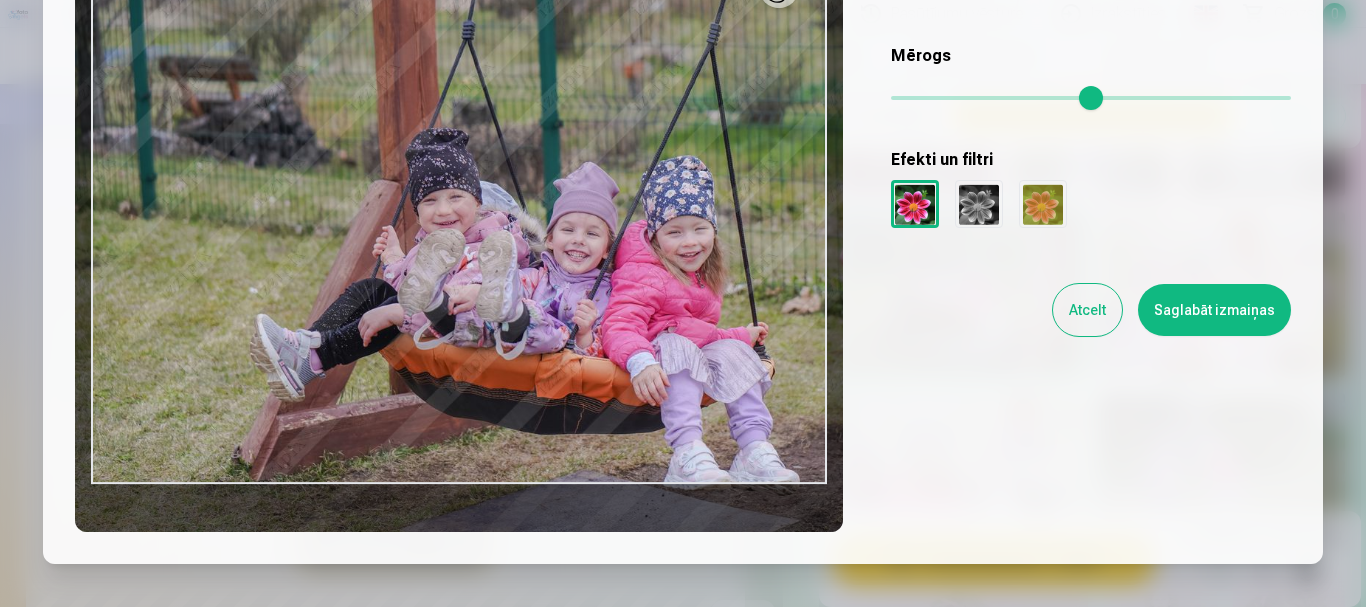 scroll, scrollTop: 300, scrollLeft: 0, axis: vertical 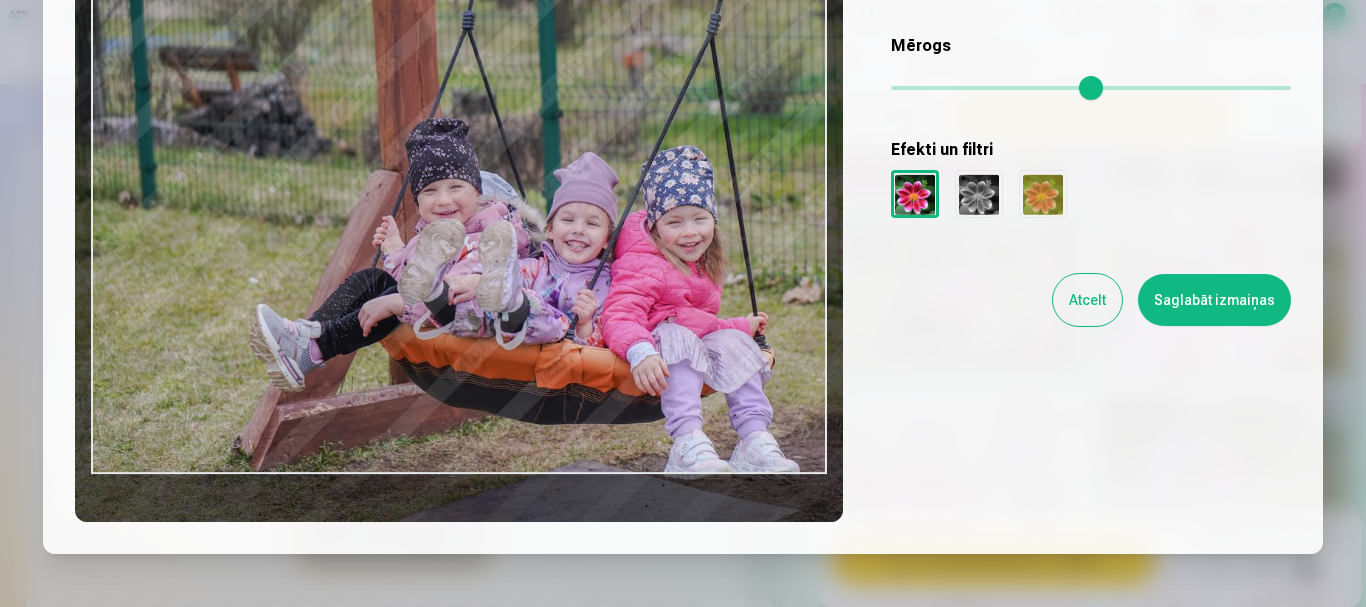 drag, startPoint x: 696, startPoint y: 342, endPoint x: 513, endPoint y: 310, distance: 185.77675 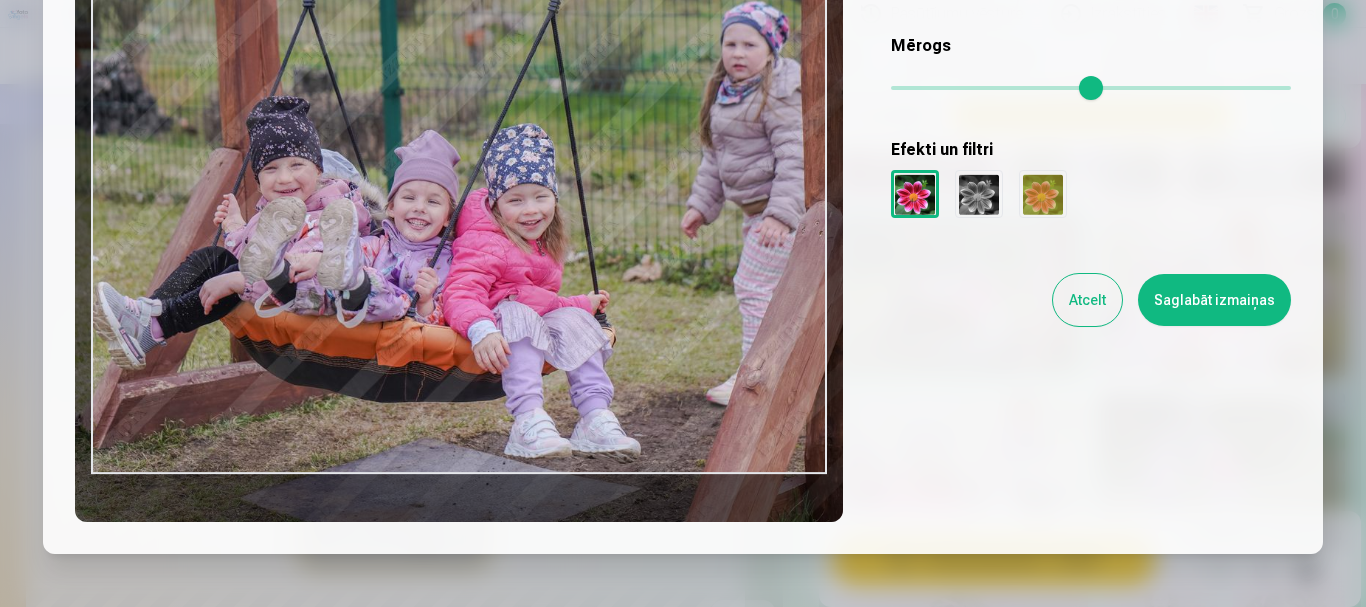 drag, startPoint x: 513, startPoint y: 310, endPoint x: 445, endPoint y: 282, distance: 73.53911 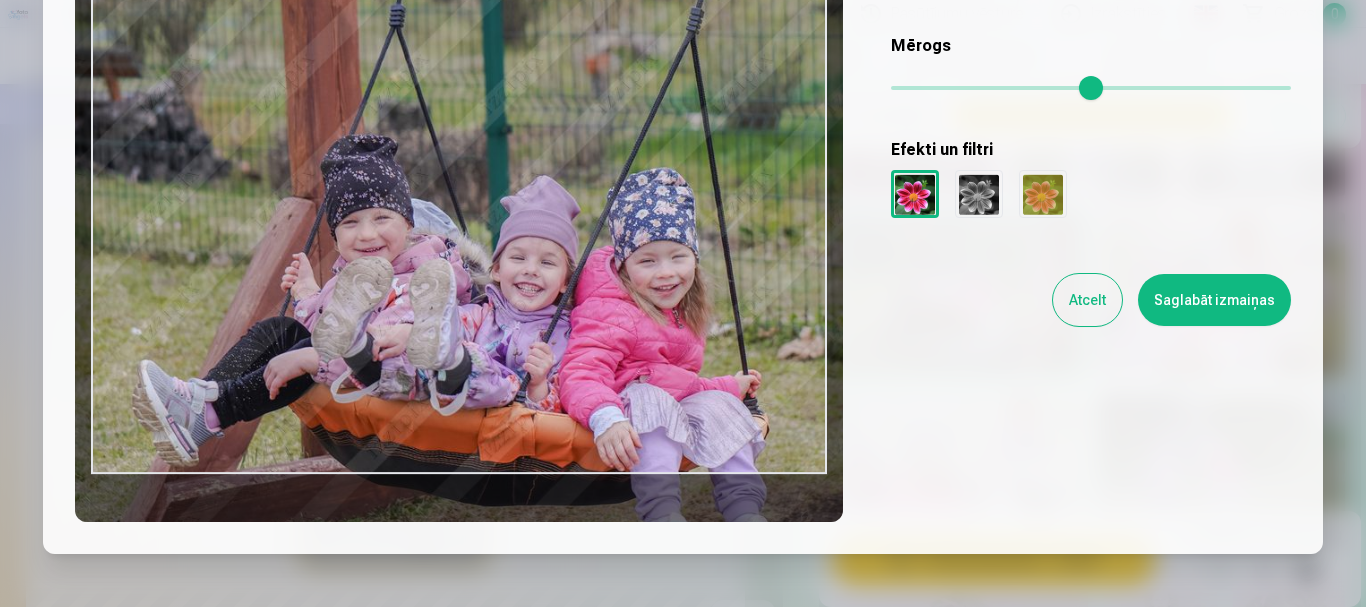 drag, startPoint x: 1100, startPoint y: 91, endPoint x: 1318, endPoint y: 109, distance: 218.74185 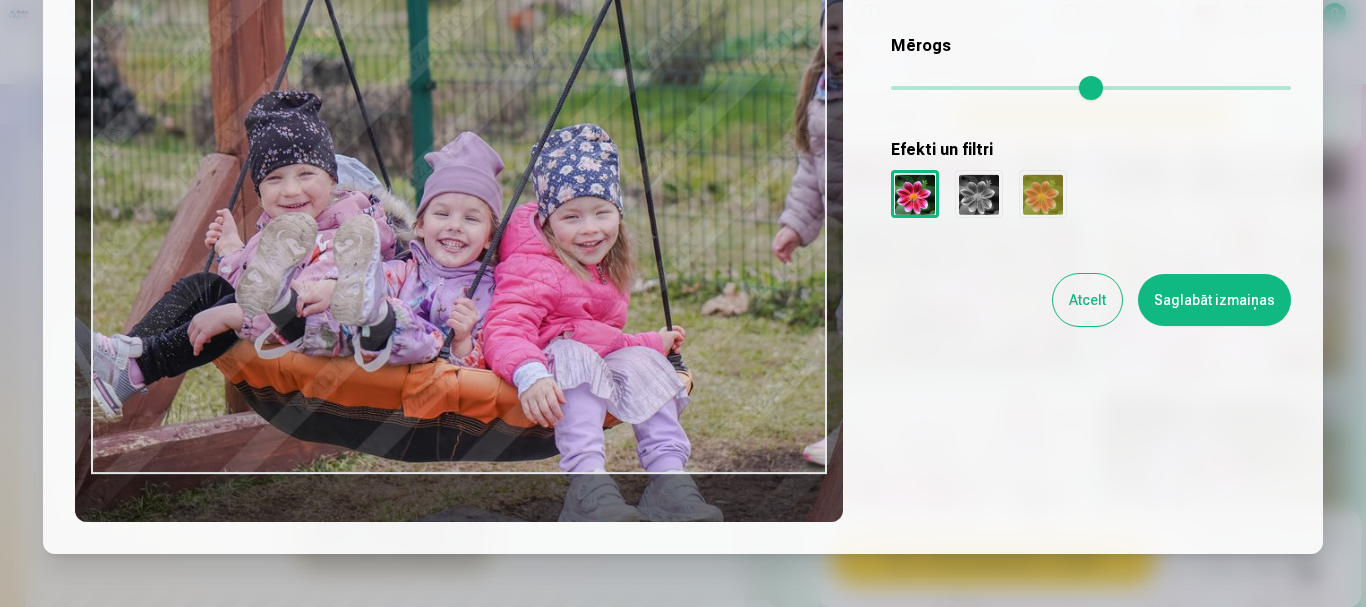 drag, startPoint x: 700, startPoint y: 215, endPoint x: 565, endPoint y: 131, distance: 159 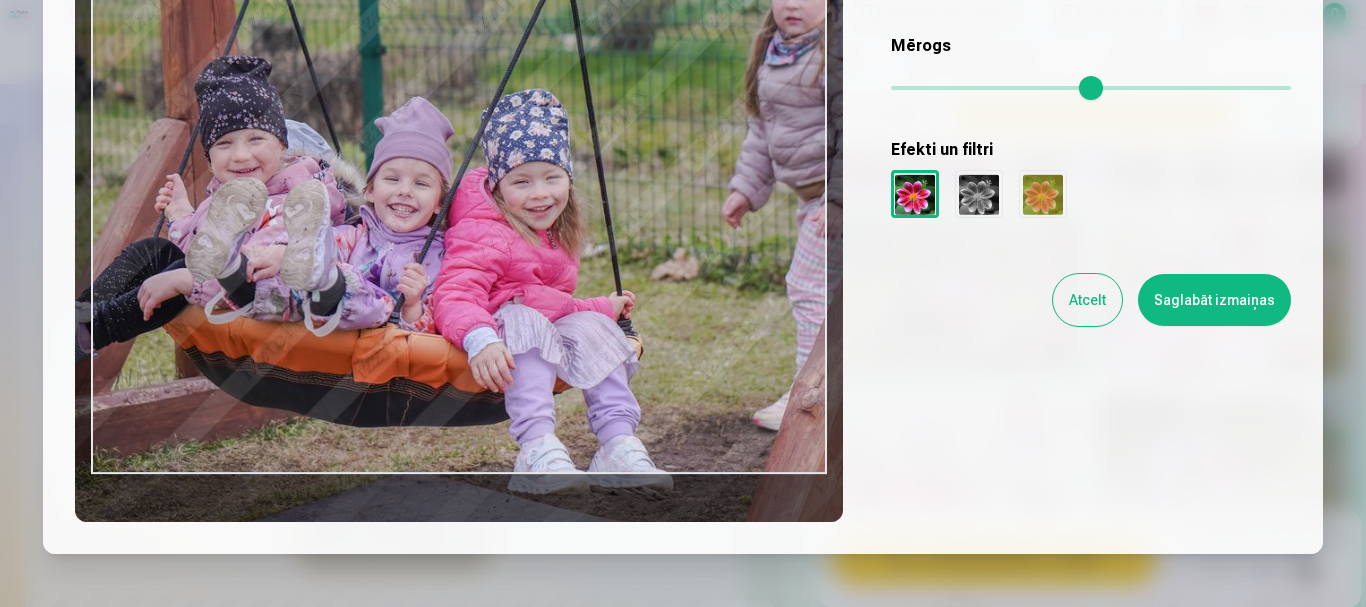 drag, startPoint x: 565, startPoint y: 131, endPoint x: 691, endPoint y: 67, distance: 141.32233 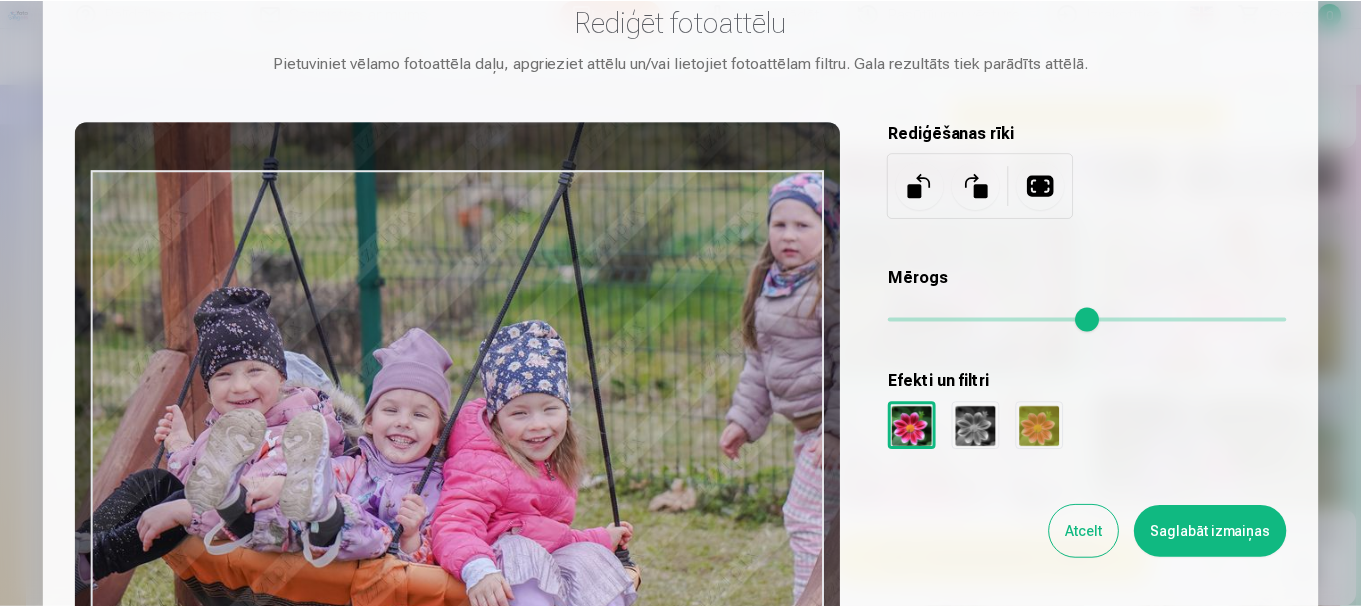scroll, scrollTop: 7, scrollLeft: 0, axis: vertical 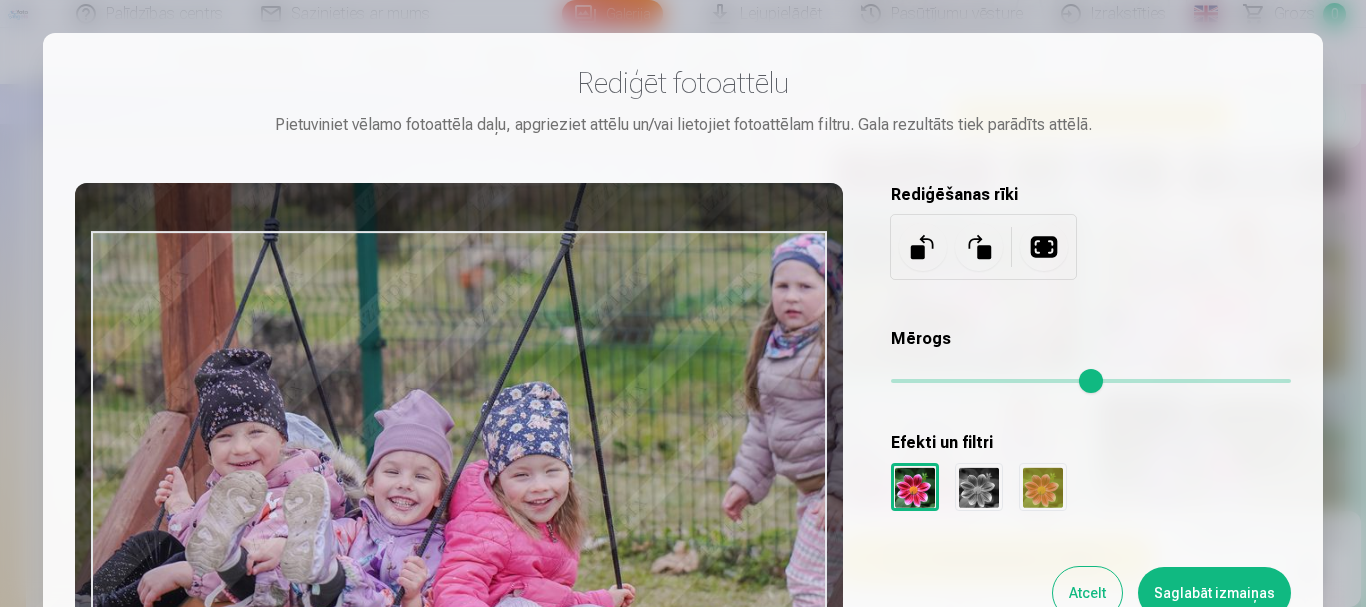 click on "Atcelt" at bounding box center [1087, 593] 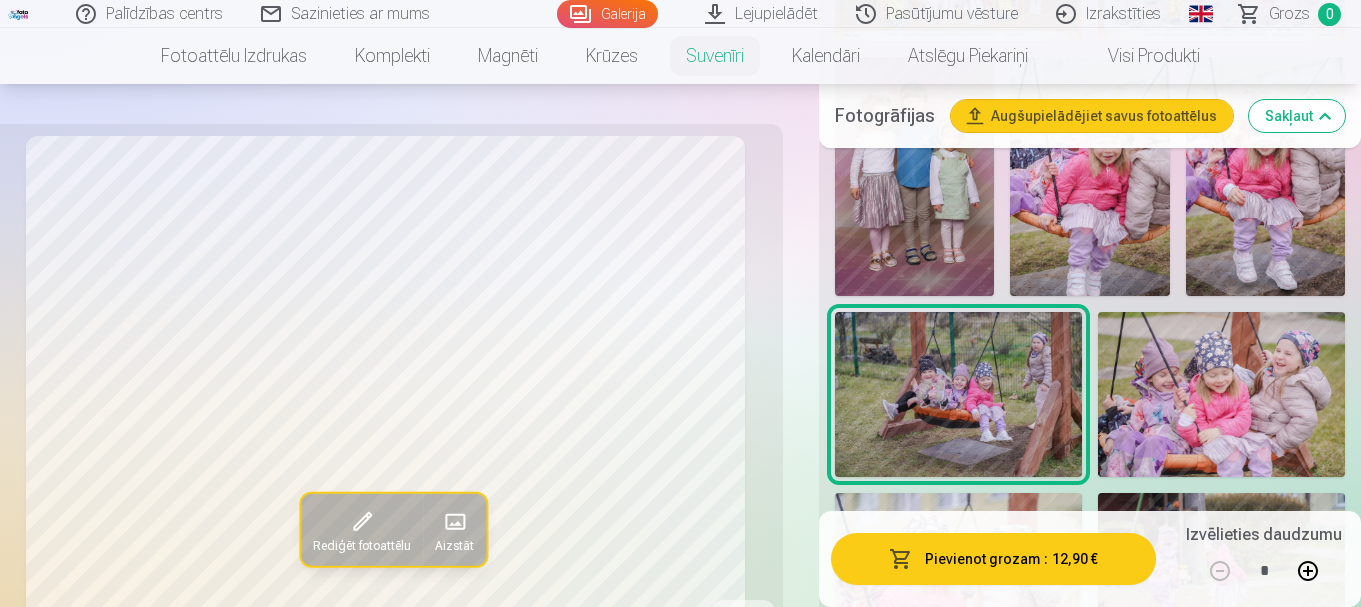 scroll, scrollTop: 700, scrollLeft: 0, axis: vertical 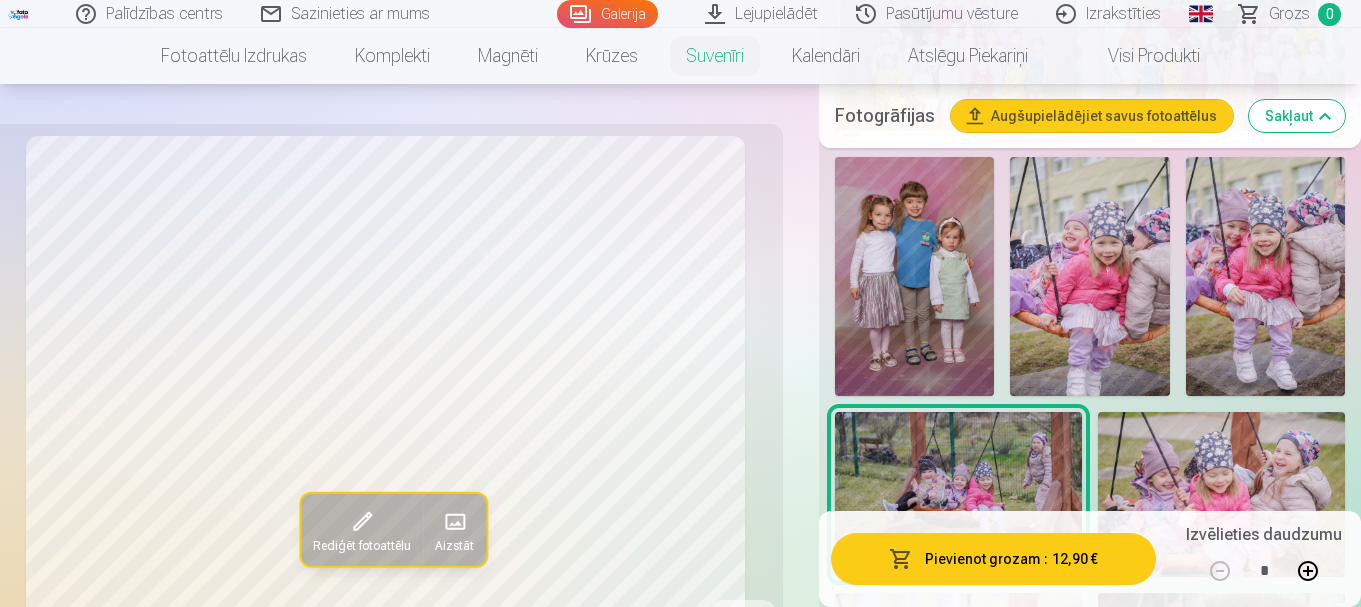 click at bounding box center [1265, 276] 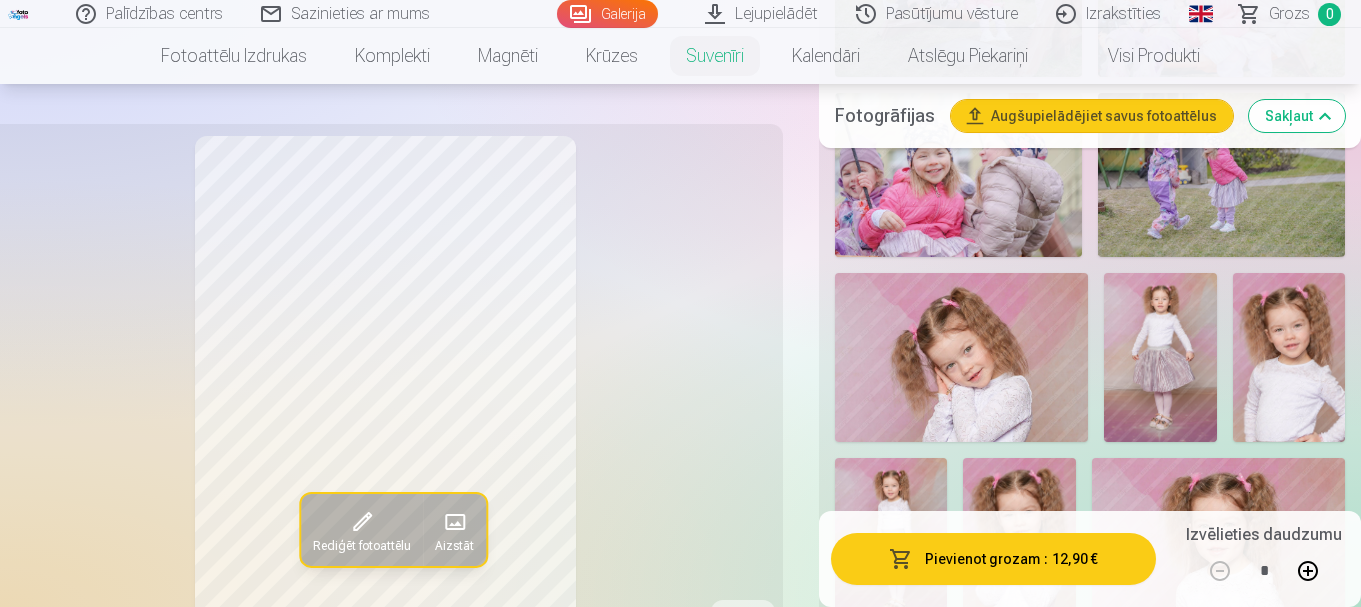 scroll, scrollTop: 1500, scrollLeft: 0, axis: vertical 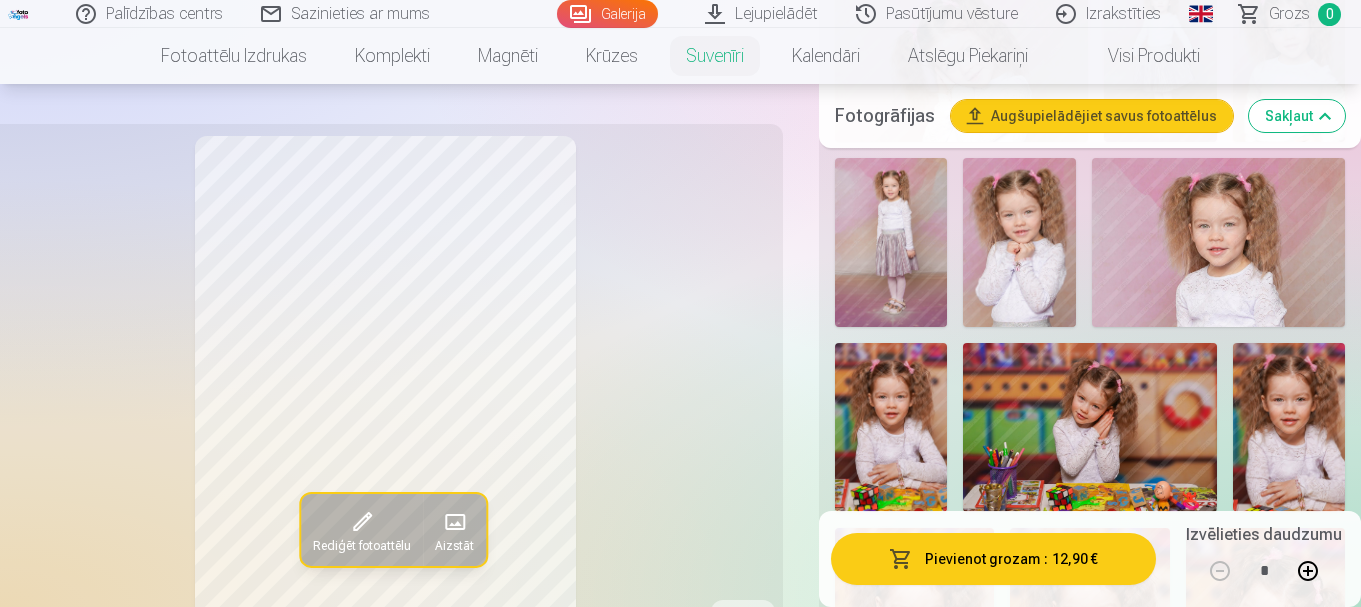 click on "Rediģēt fotoattēlu Aizstāt Noklikšķiniet uz attēla, lai atvērtu paplašināto skatu Noklikšķiniet uz  " "Rediģēt fotoattēlu  "  — apgriezt, pagriezt vai lietot filtru Jūsu fotoattēli Produktu piemēri ar citām fotogrāfijām Lūdzu, pirms pasūtīšanas pārbaudiet produkta izskatu, izgatavotā produkta fotoattēli izskatīsies tāpat kā ekrānā. Visas mūsu vietnē redzamās fotogrāfijas ir saspiestas oriģinālu kopijas ar aizsargzīmēm. Pēc pasūtīšanas drukātā veidā iegādātās fotogrāfijas apstrādās profesionāli dizaineri. Fotoattēlu apstrāde ietver krāsu korekciju un retušēšanu. 35 detaļu foto puzle ar tavu mīļāko mirkli 28,5 x 18,5 cm Radi unikālu un jautru aktivitāti sev vai saviem mīļajiem ar mūsu 35 detaļu foto puzli. Puzle ir izgatavota no augstas kvalitātes materiāliem un tajā ir jūsu izvēlēta fotogrāfija, padarot to par lielisku veidu, kā izcelt savas mīļākās atmiņas.
Personalizācija Fotogrāfijas Sakļaut Pievienot grozam  :  *" at bounding box center (680, 1246) 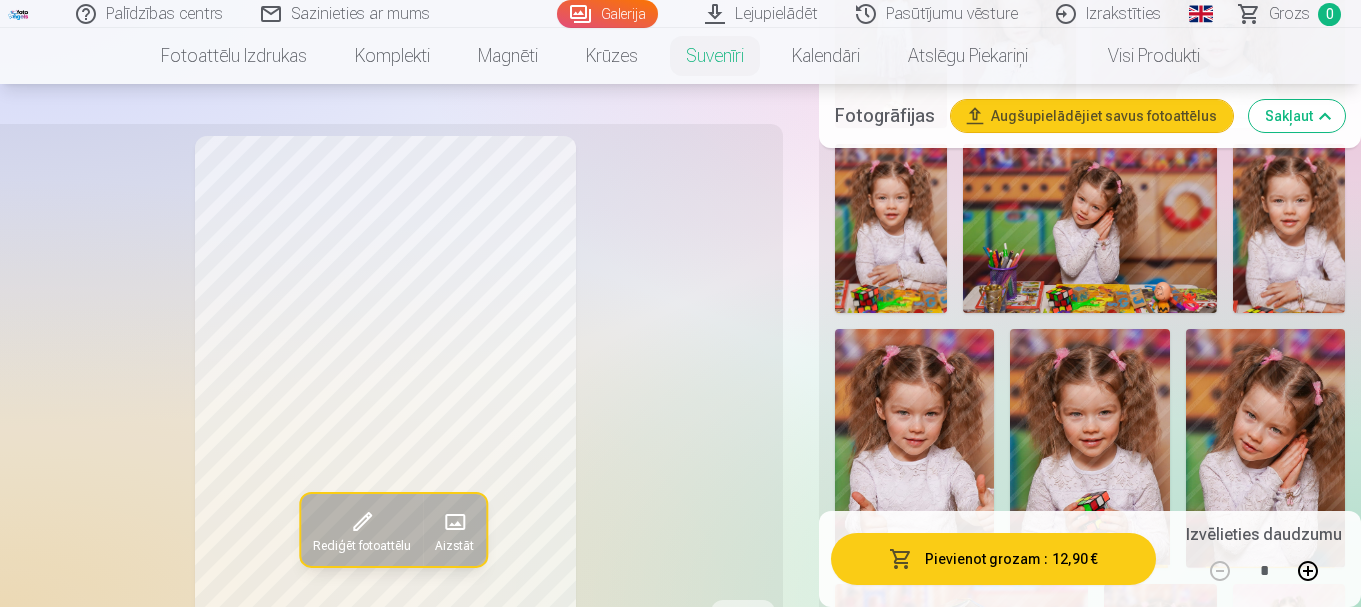 scroll, scrollTop: 1700, scrollLeft: 0, axis: vertical 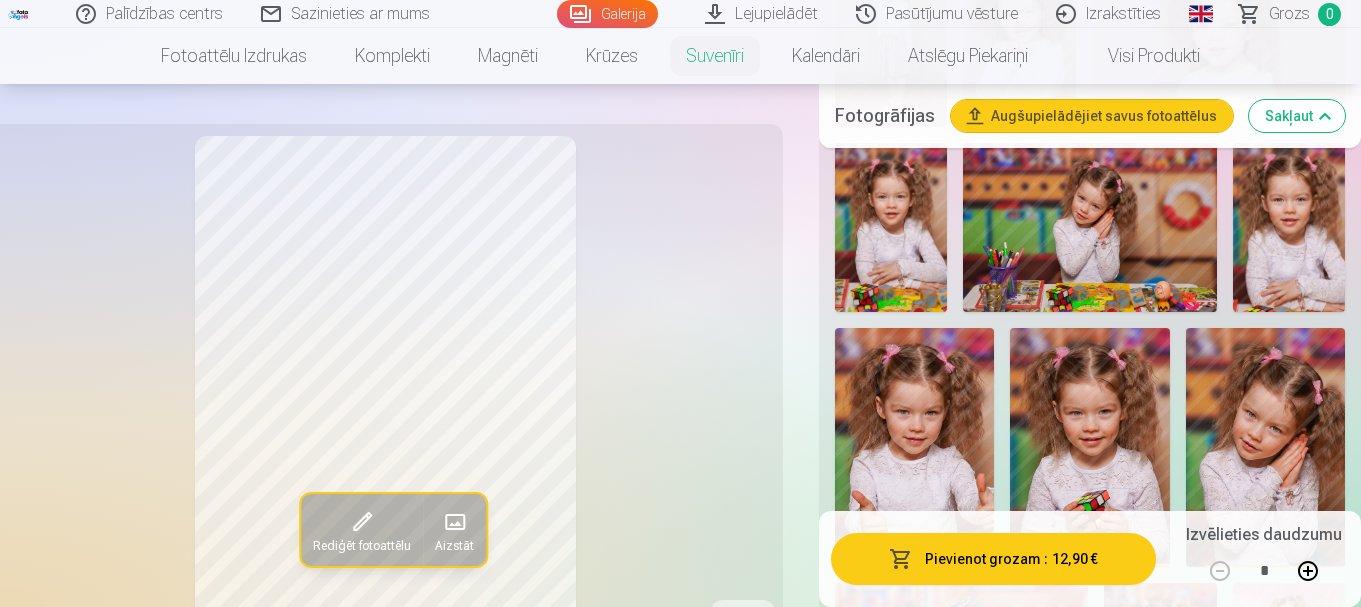 click at bounding box center (743, 632) 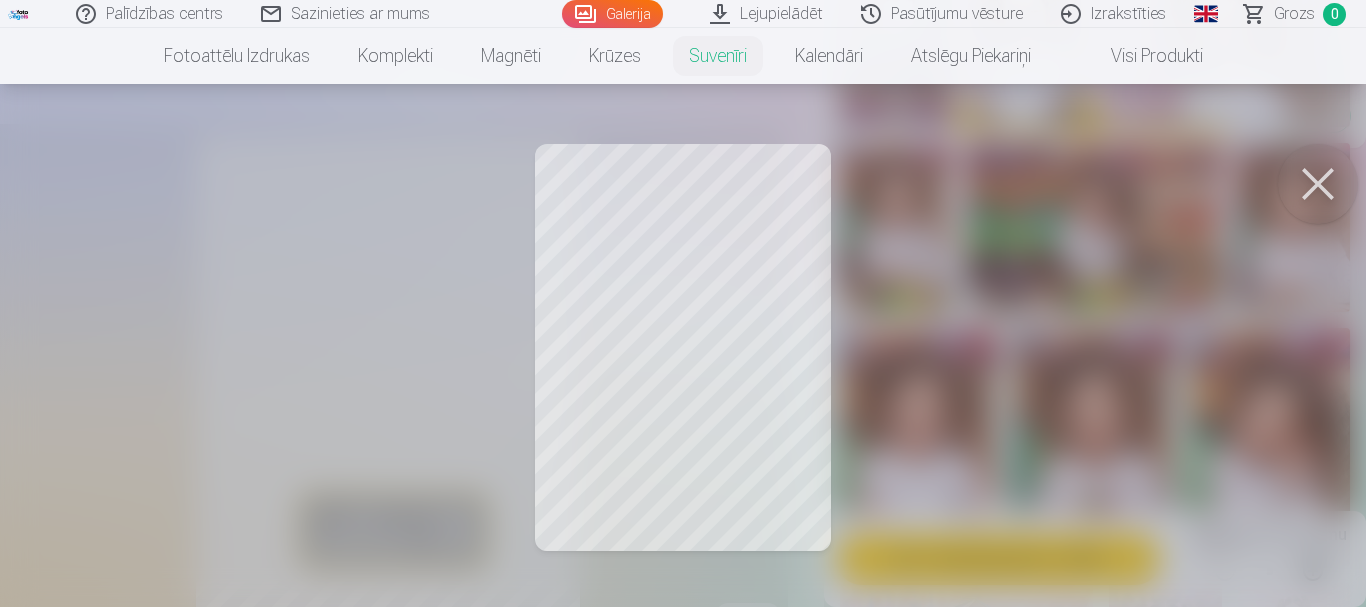 click at bounding box center [1318, 184] 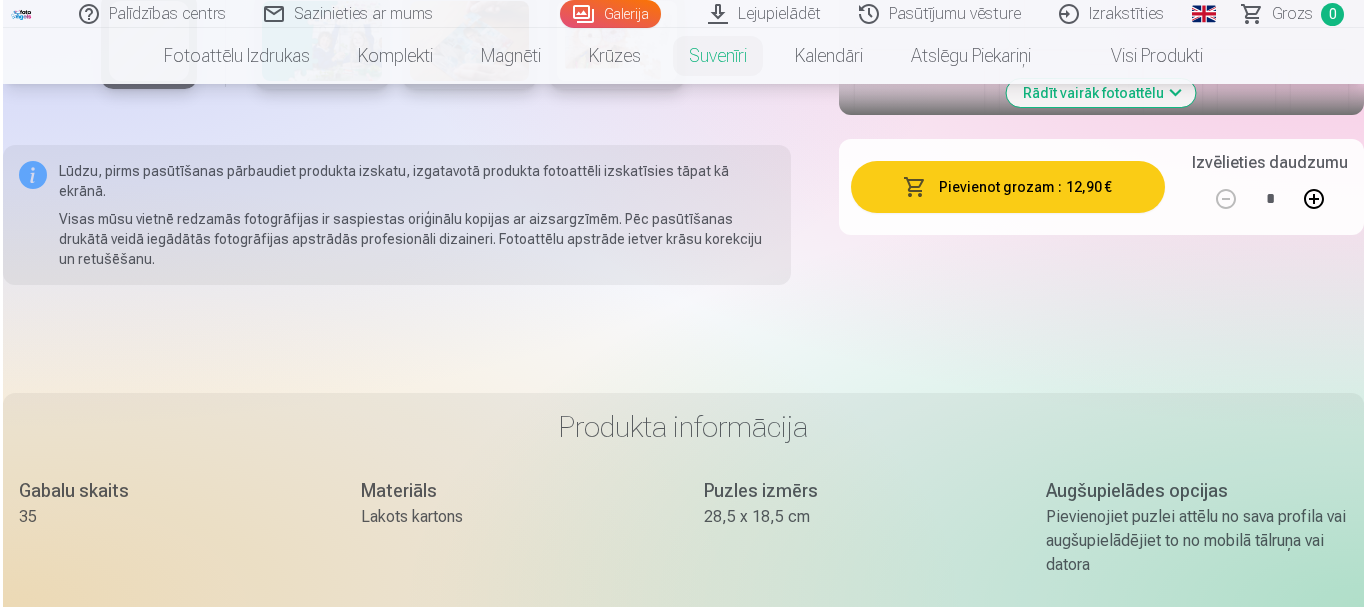 scroll, scrollTop: 700, scrollLeft: 0, axis: vertical 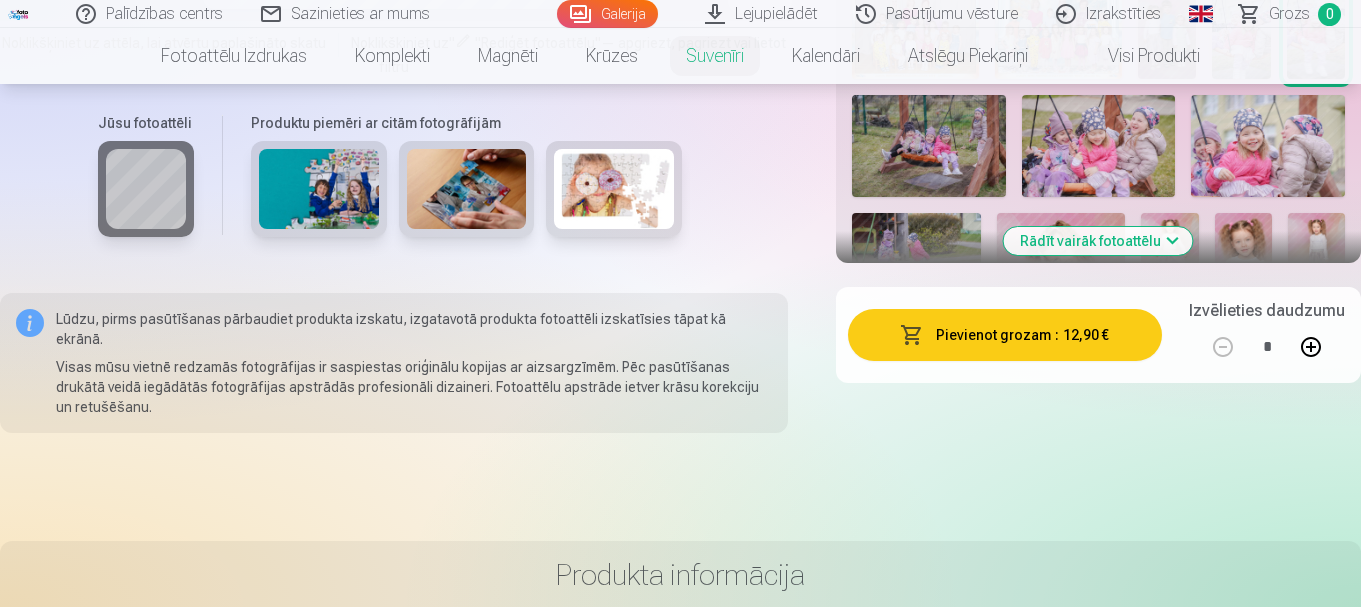 click on "Pievienot grozam" at bounding box center [993, 335] 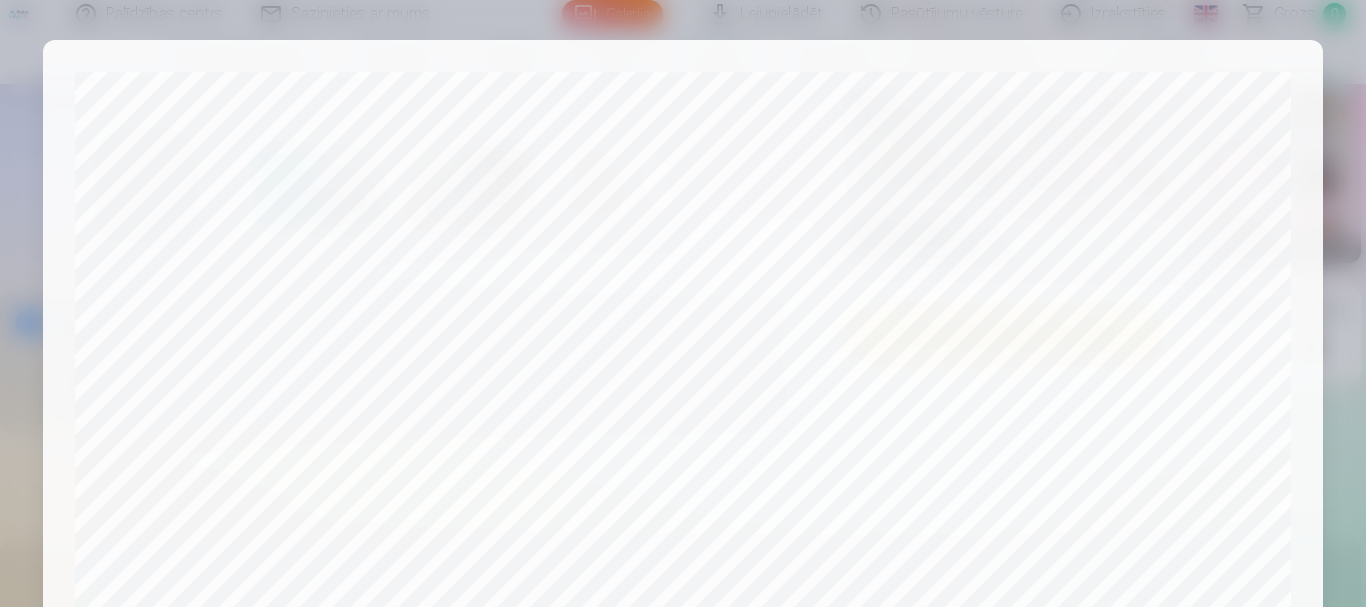 scroll, scrollTop: 833, scrollLeft: 0, axis: vertical 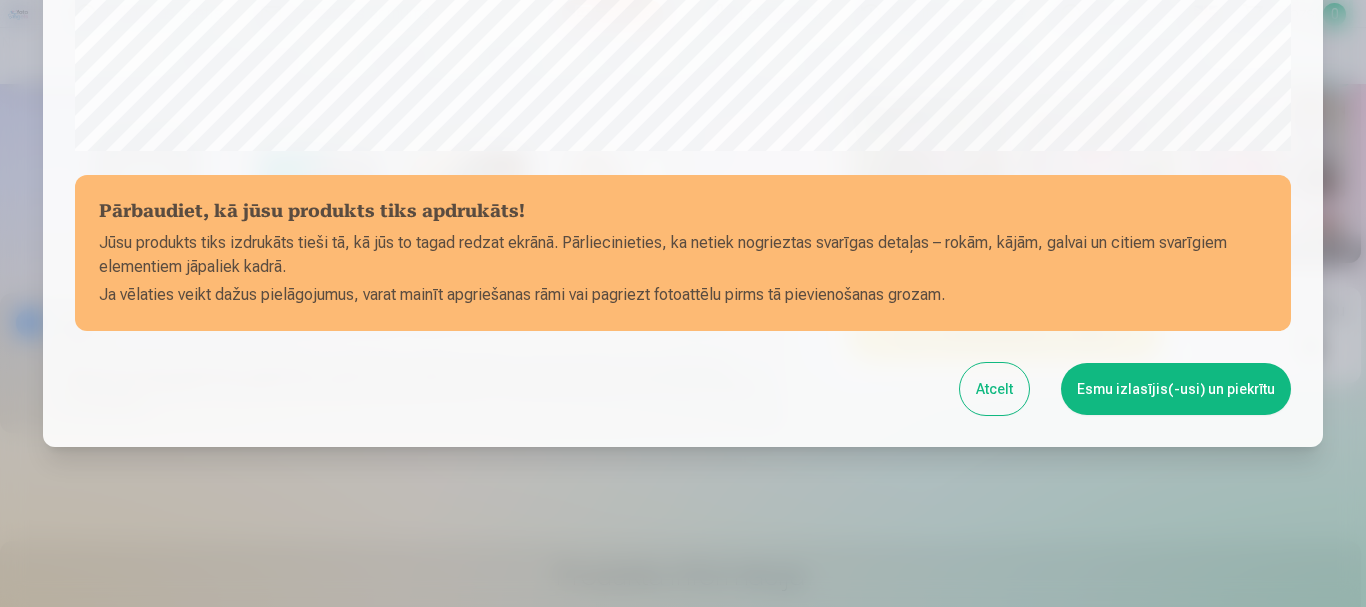 click on "Esmu izlasījis(-usi) un piekrītu" at bounding box center (1176, 389) 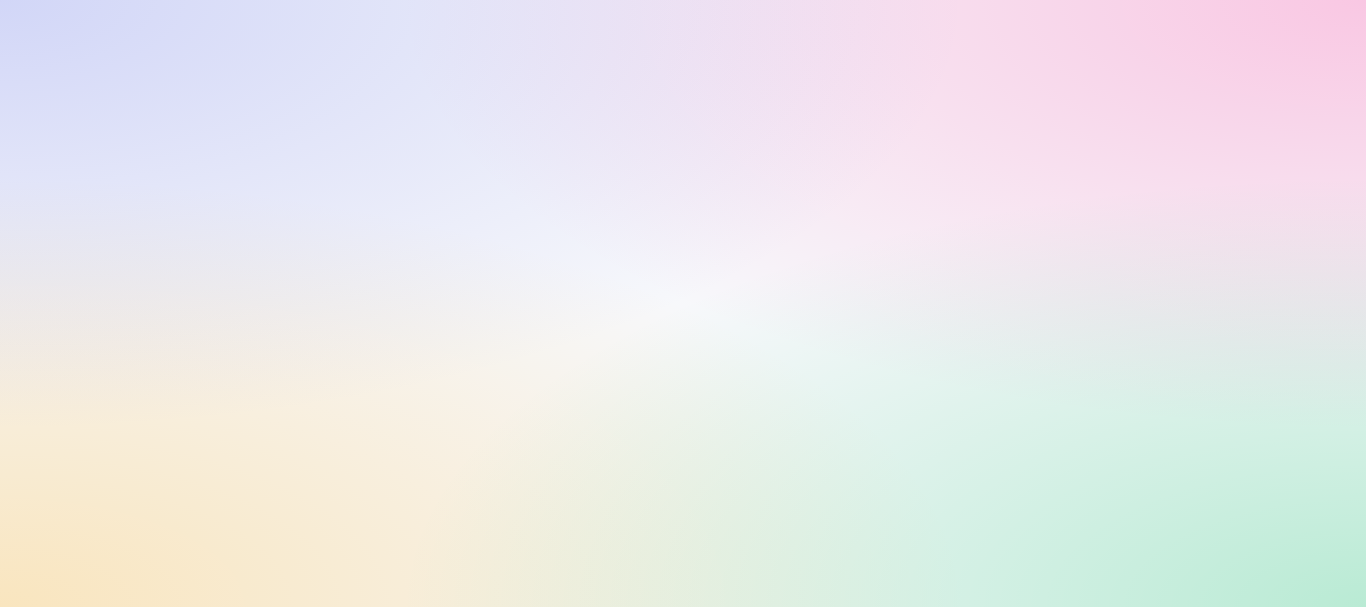 scroll, scrollTop: 0, scrollLeft: 0, axis: both 